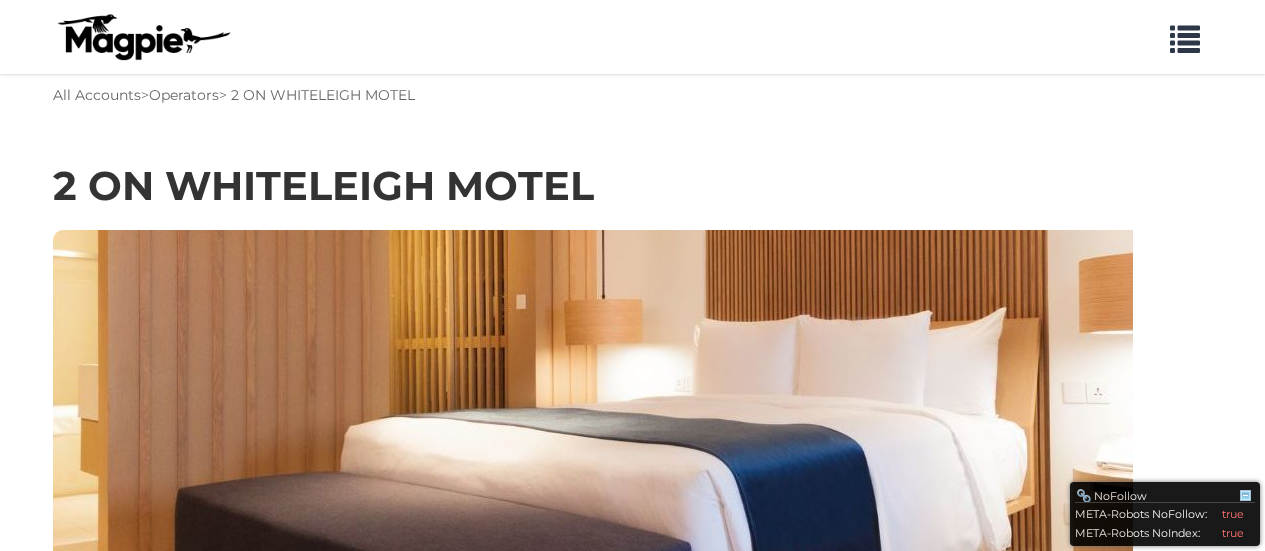 scroll, scrollTop: 1114, scrollLeft: 0, axis: vertical 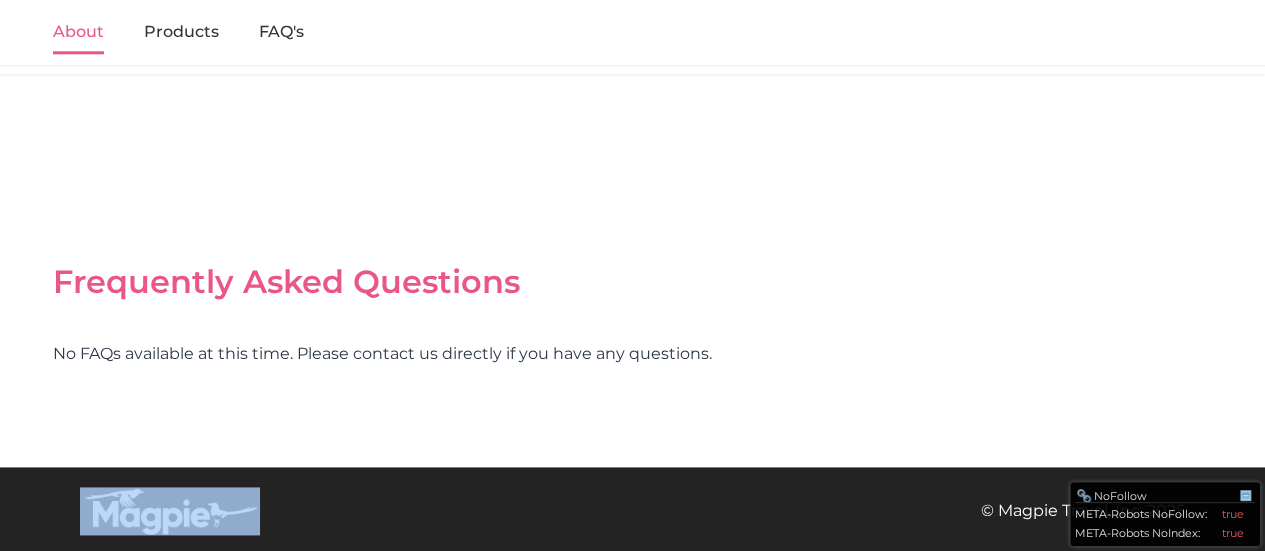 drag, startPoint x: 1268, startPoint y: 355, endPoint x: 1235, endPoint y: 29, distance: 327.666 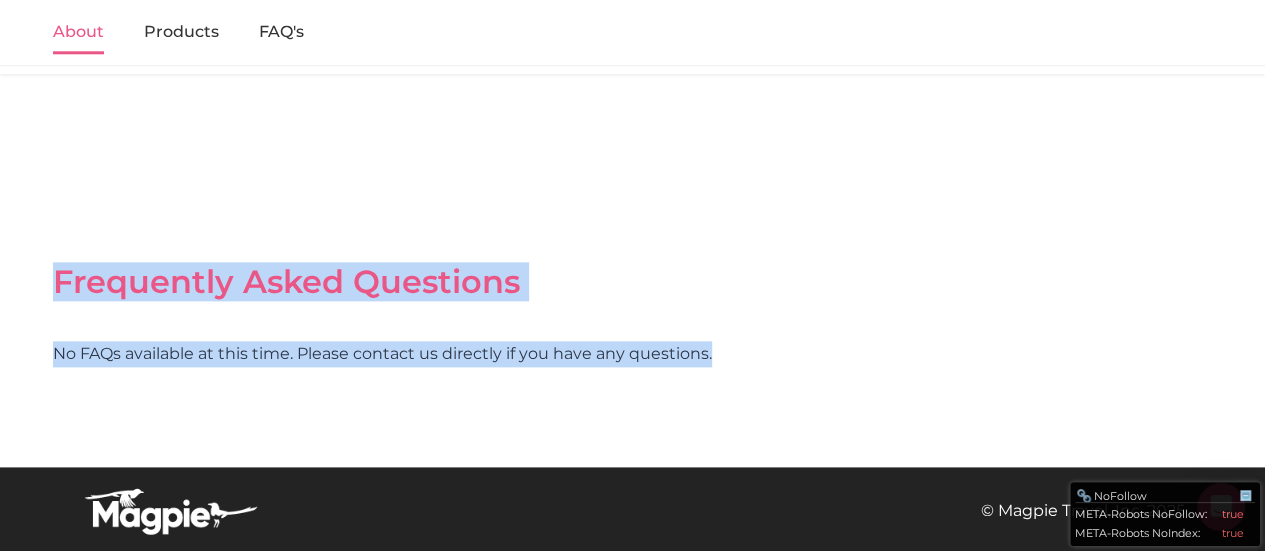 scroll, scrollTop: 339, scrollLeft: 0, axis: vertical 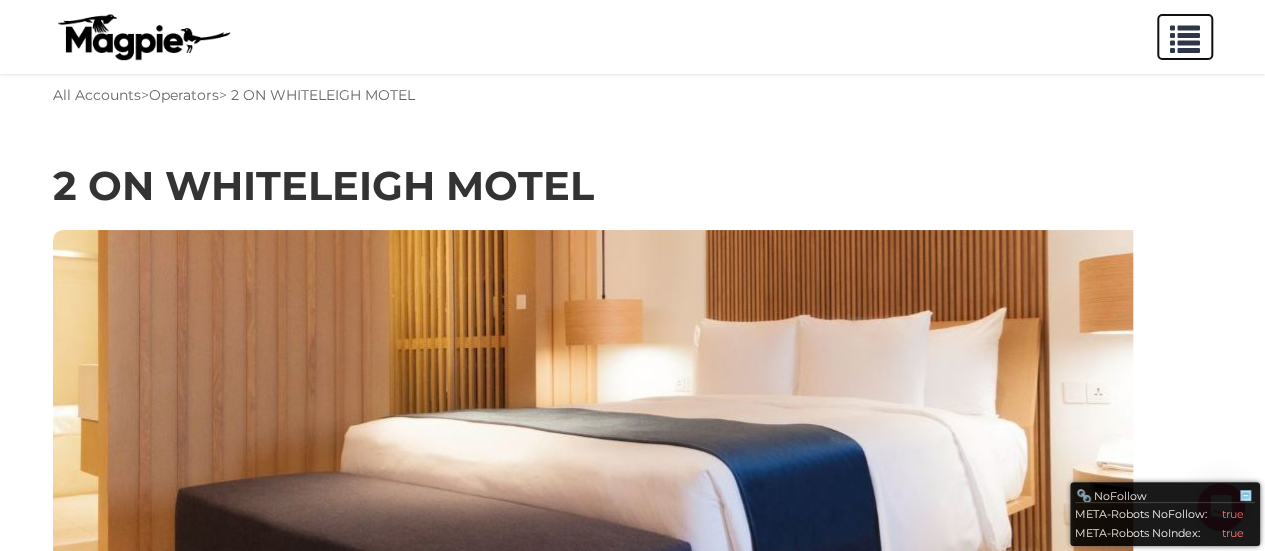 click at bounding box center (1185, 37) 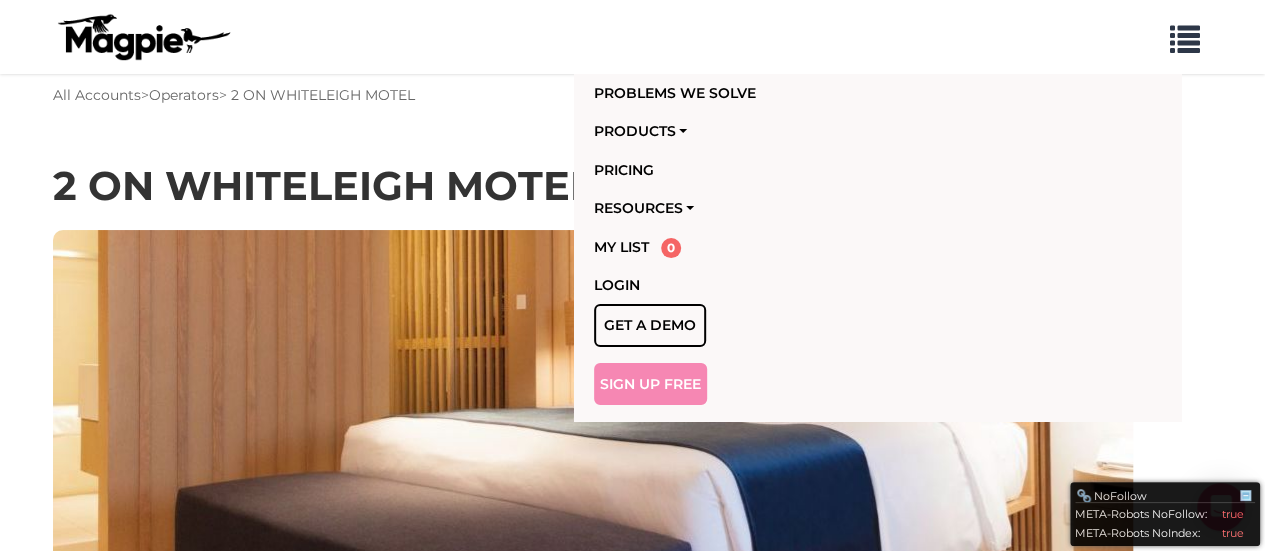 click on "Sign Up Free" at bounding box center [650, 384] 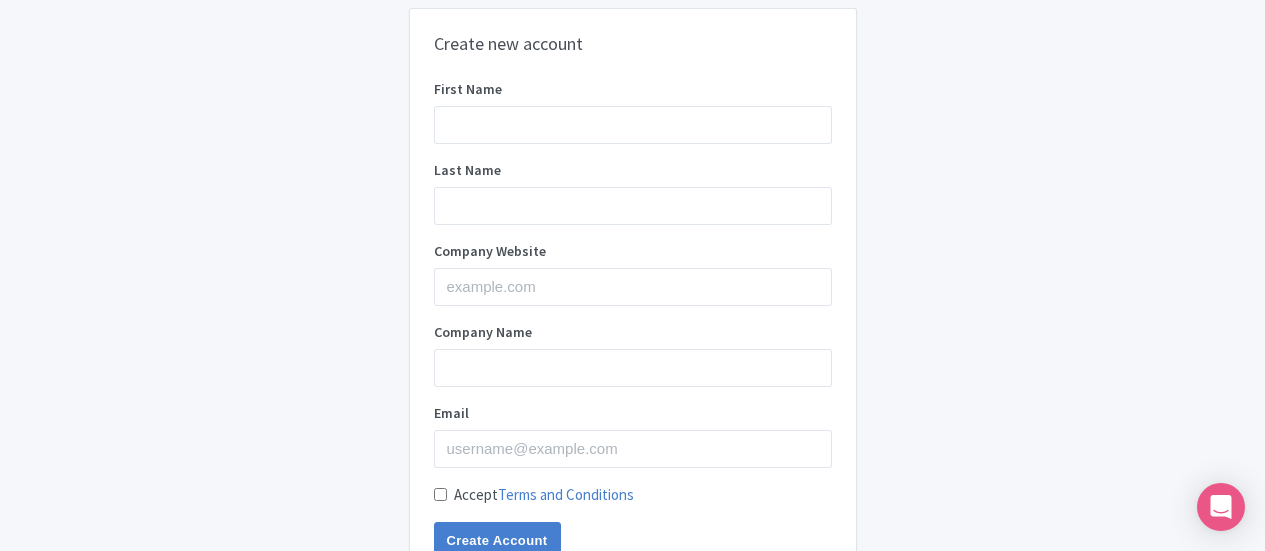 scroll, scrollTop: 0, scrollLeft: 0, axis: both 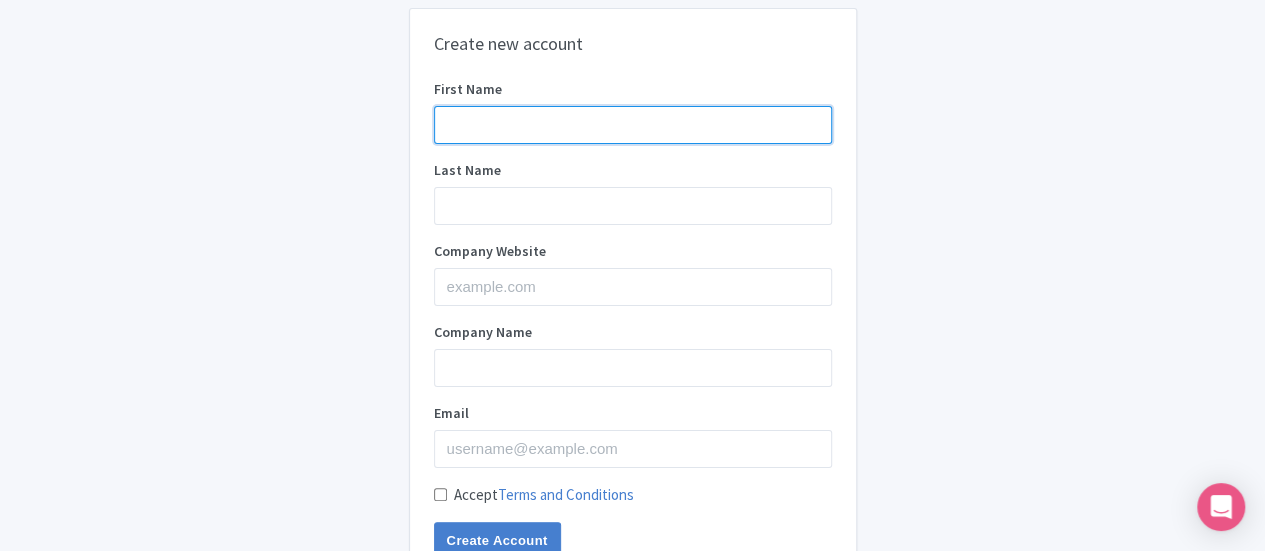 click on "First Name" at bounding box center [633, 125] 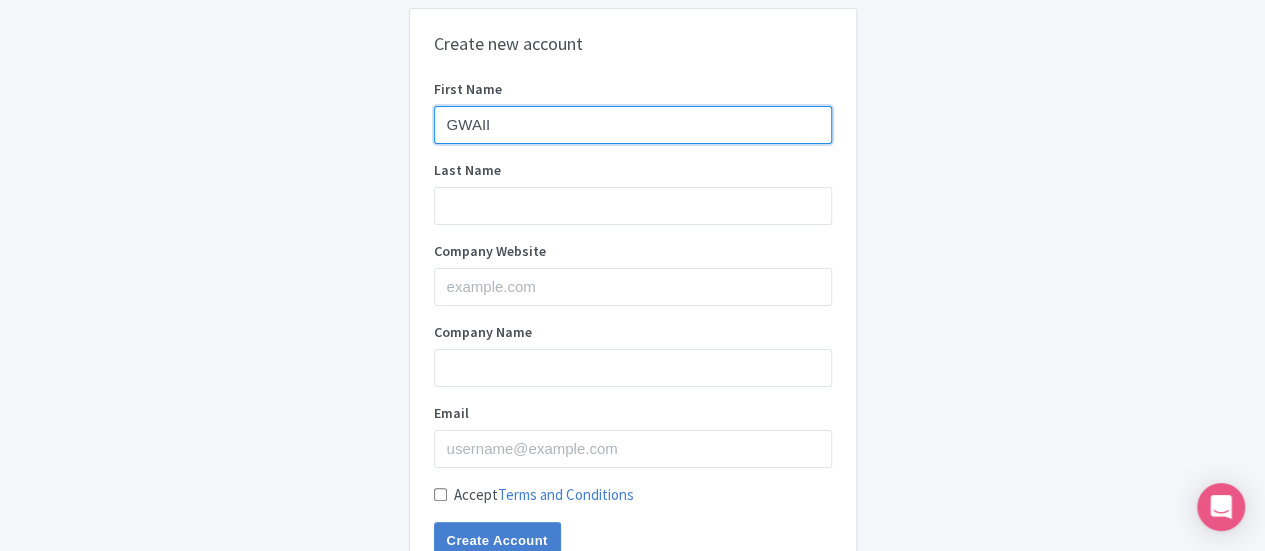 type on "GWAII" 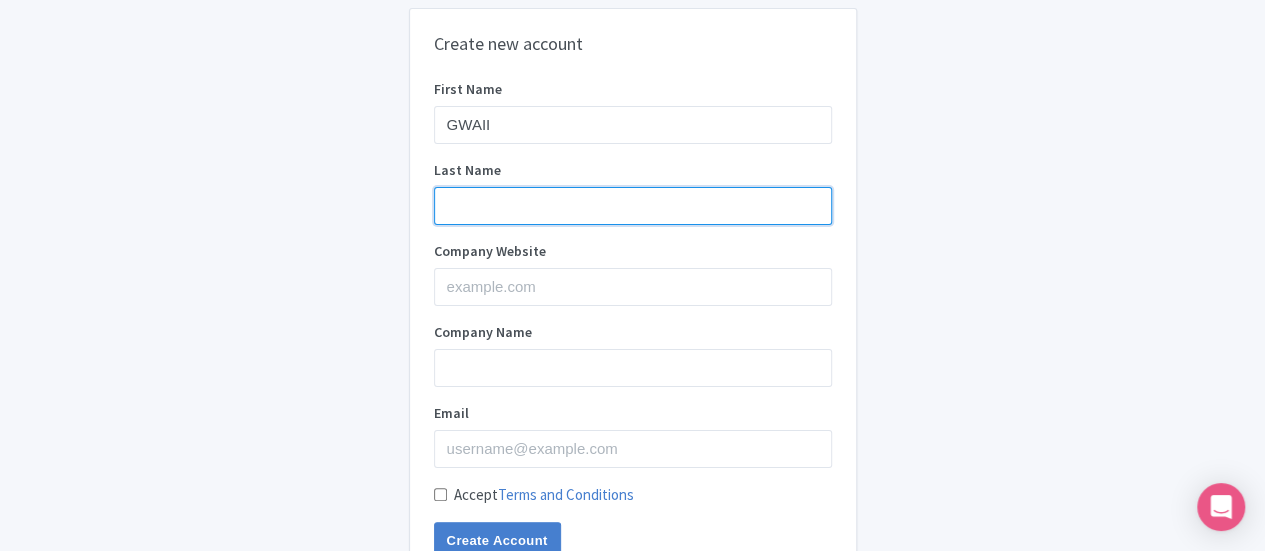click on "Last Name" at bounding box center (633, 206) 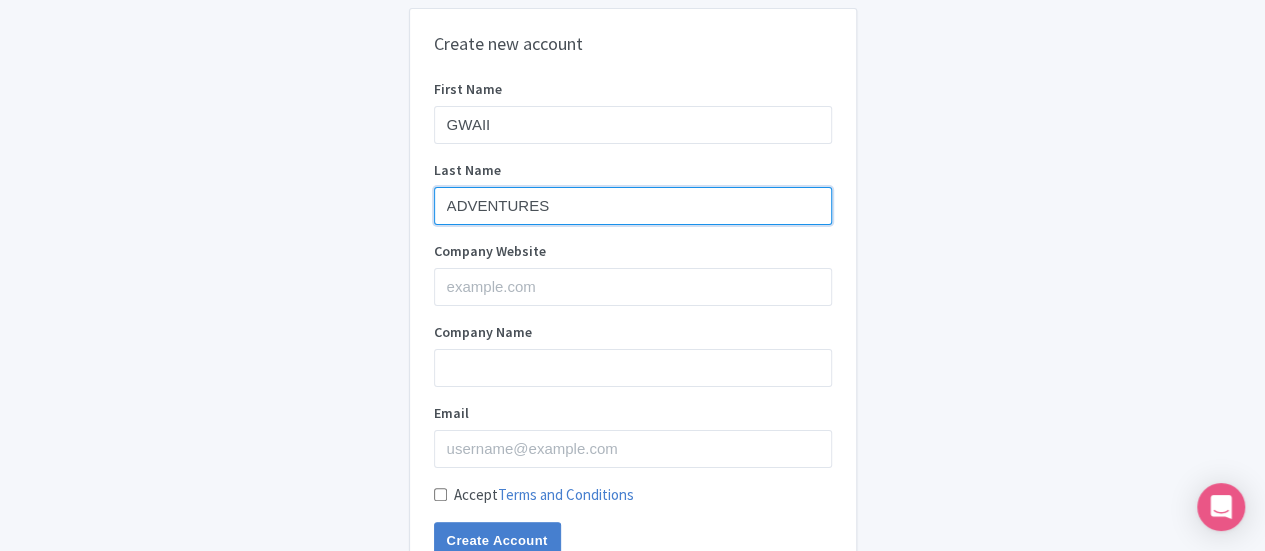 type on "ADVENTURES" 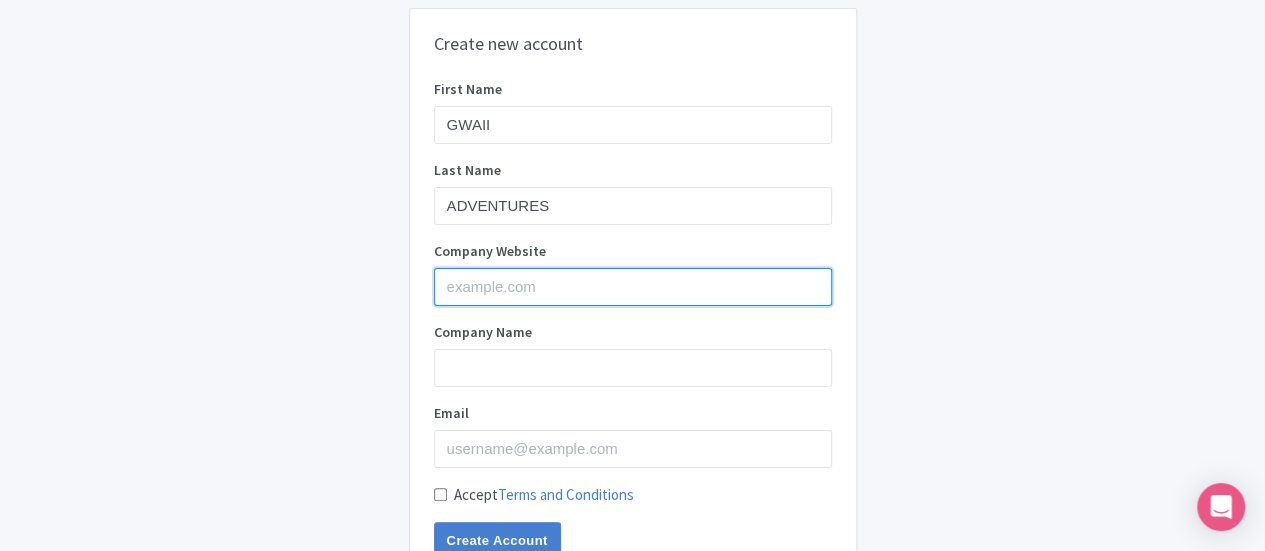 click on "Company Website" at bounding box center [633, 287] 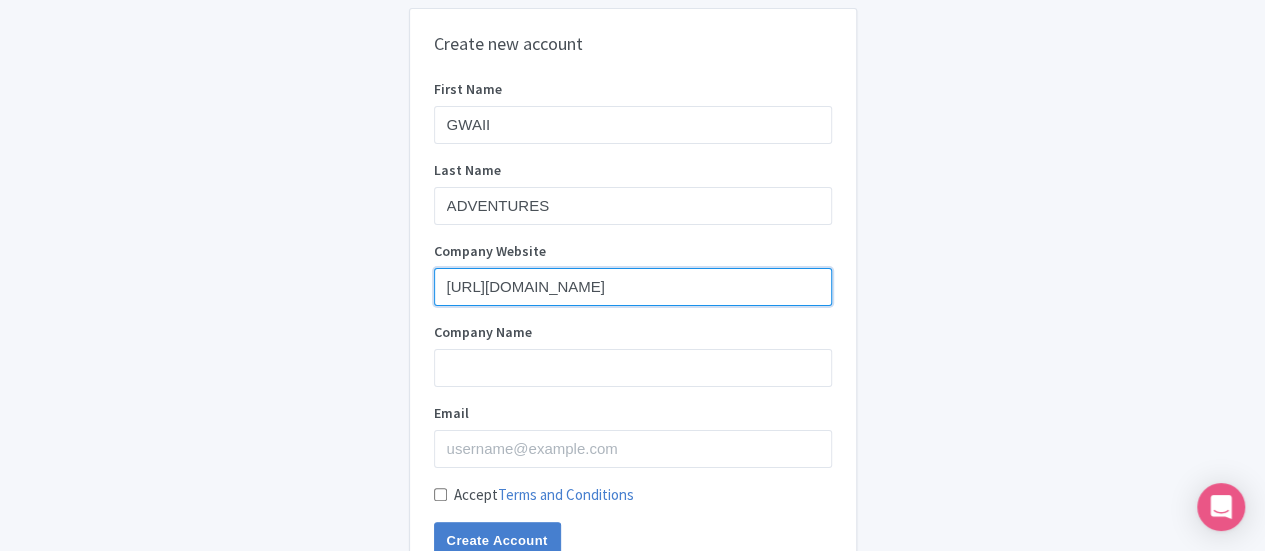 scroll, scrollTop: 0, scrollLeft: 148, axis: horizontal 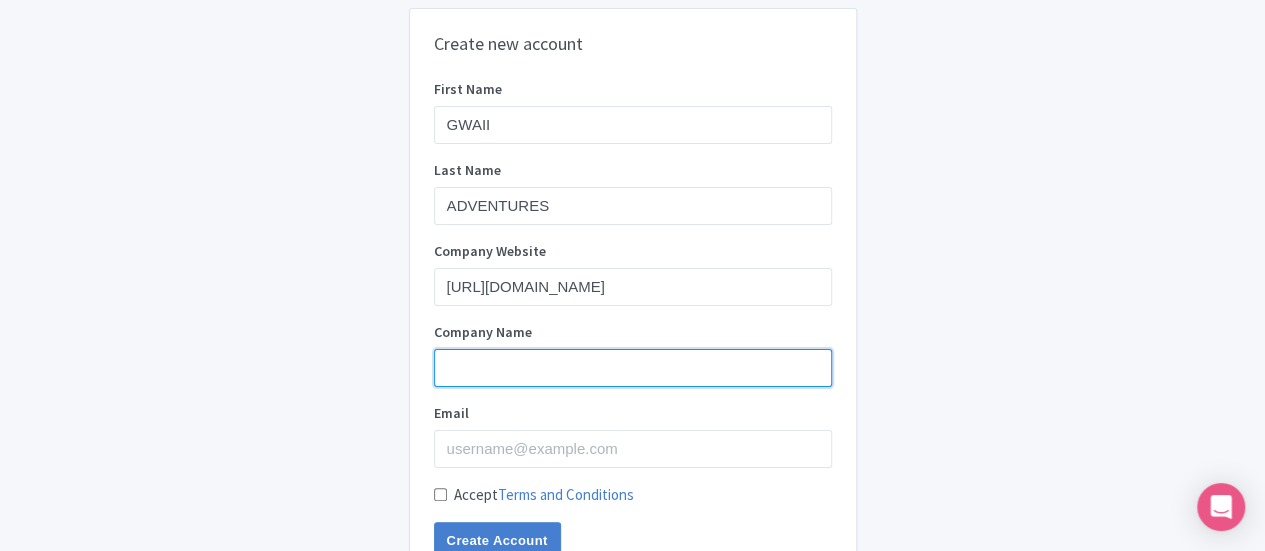 click on "Company Name" at bounding box center [633, 368] 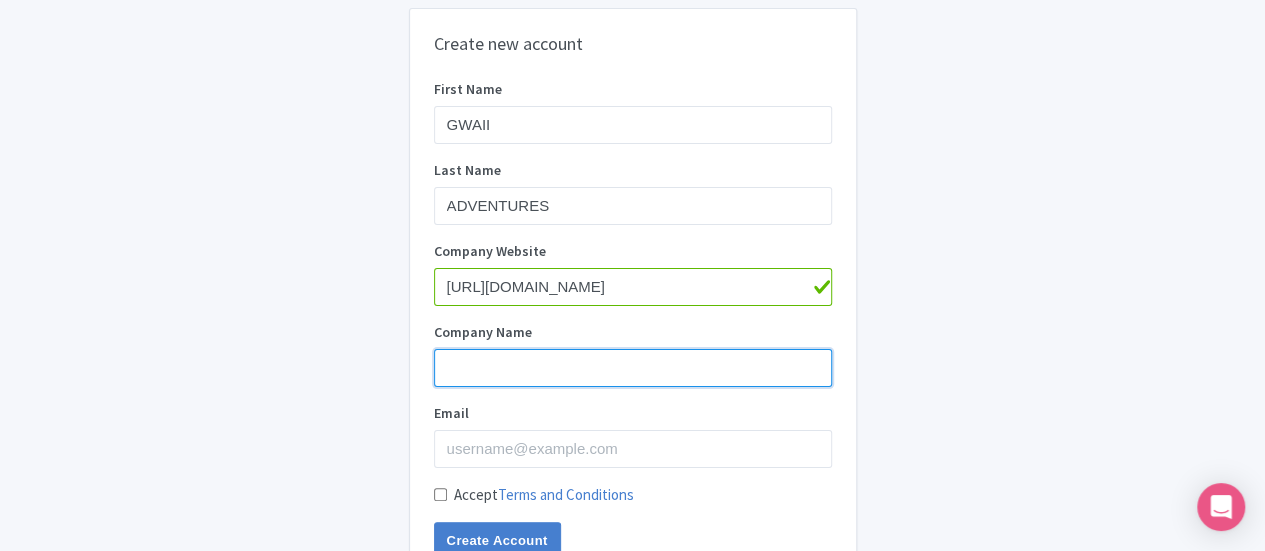 paste on "GWAII ADVENTURES" 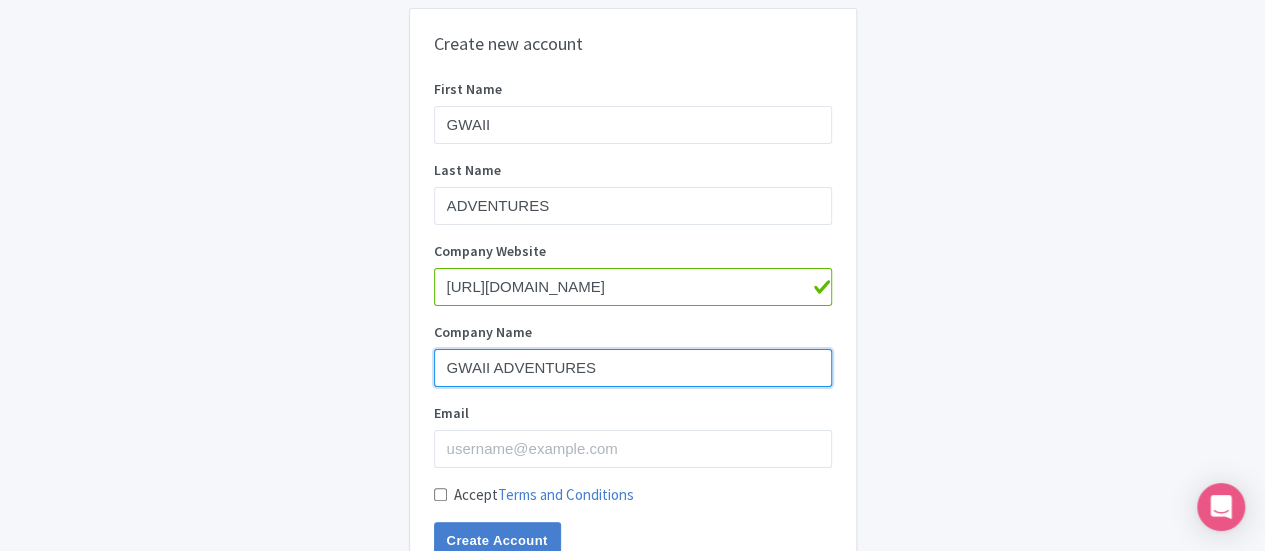 type on "GWAII ADVENTURES" 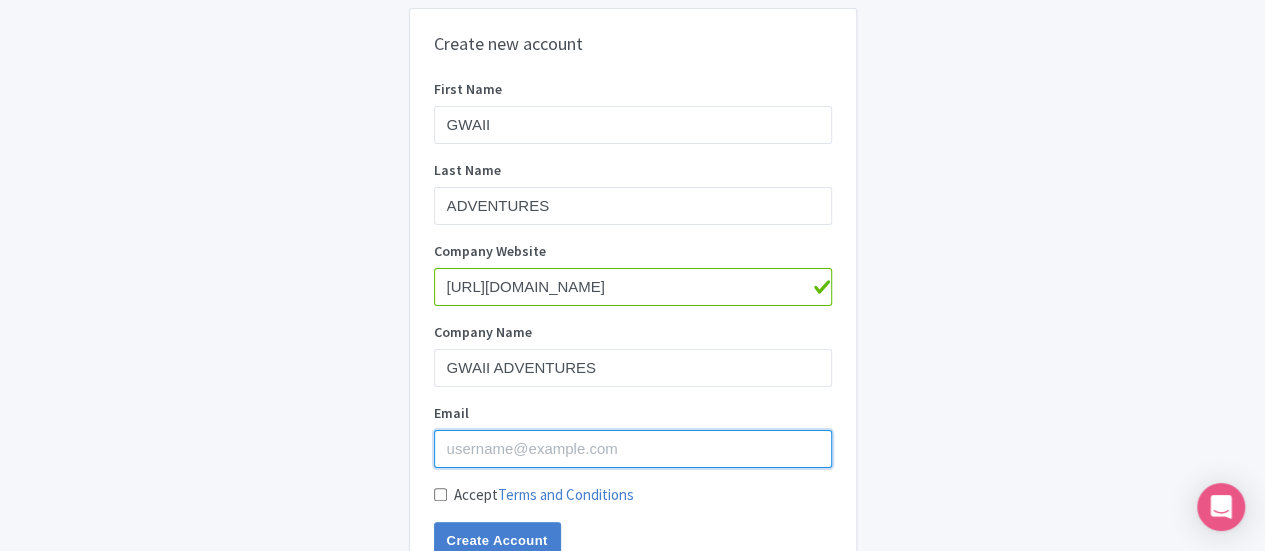click on "Email" at bounding box center [633, 449] 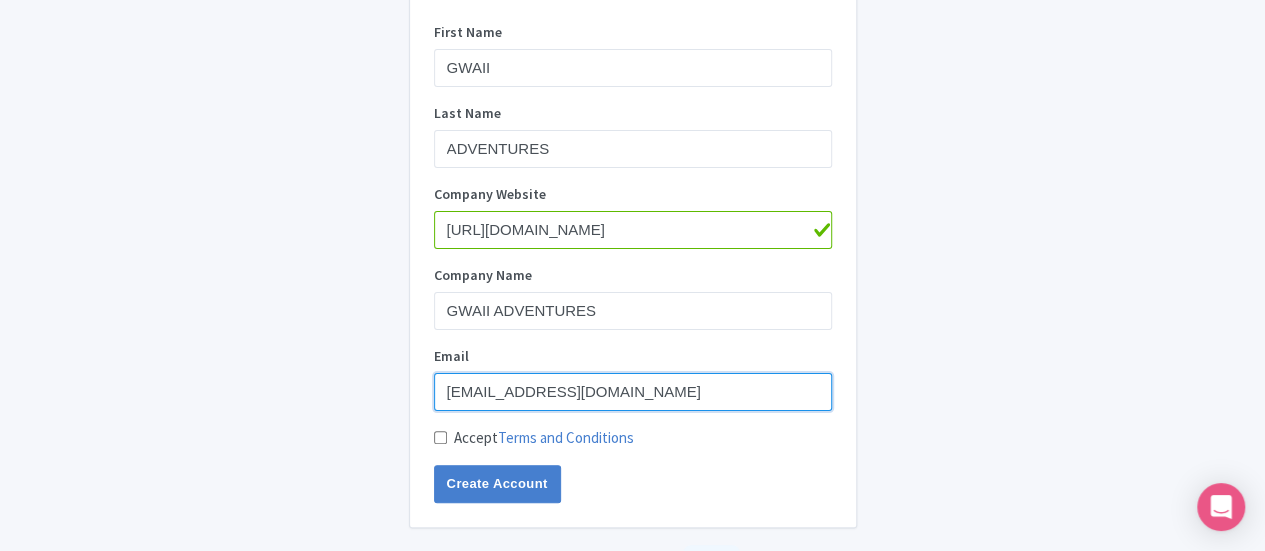 scroll, scrollTop: 86, scrollLeft: 0, axis: vertical 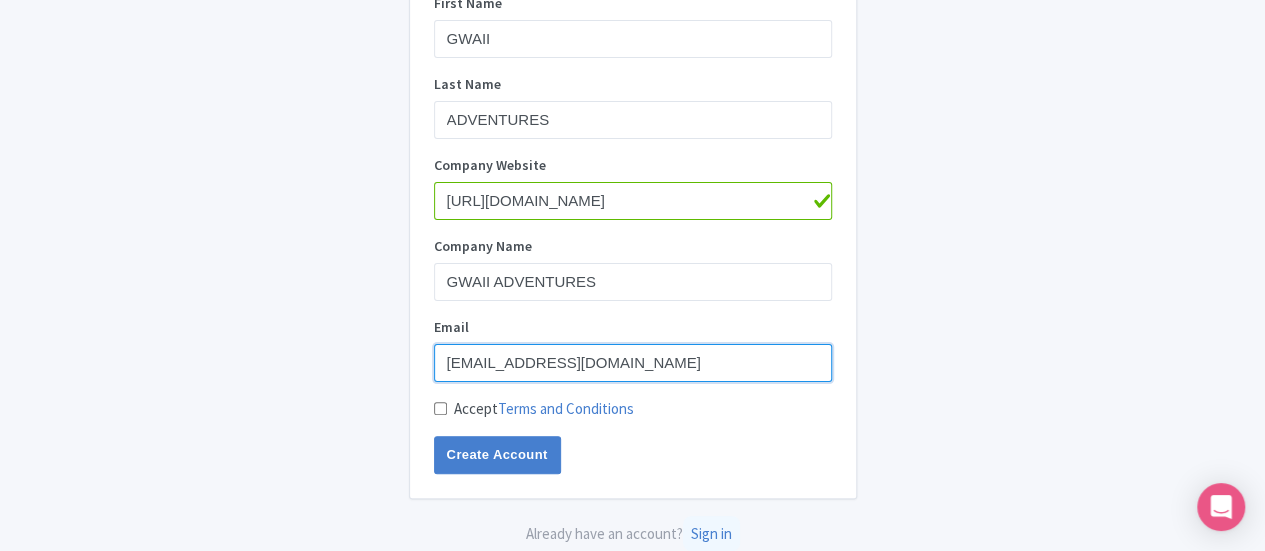 type on "GwaiiadventuresCA@gmail.com" 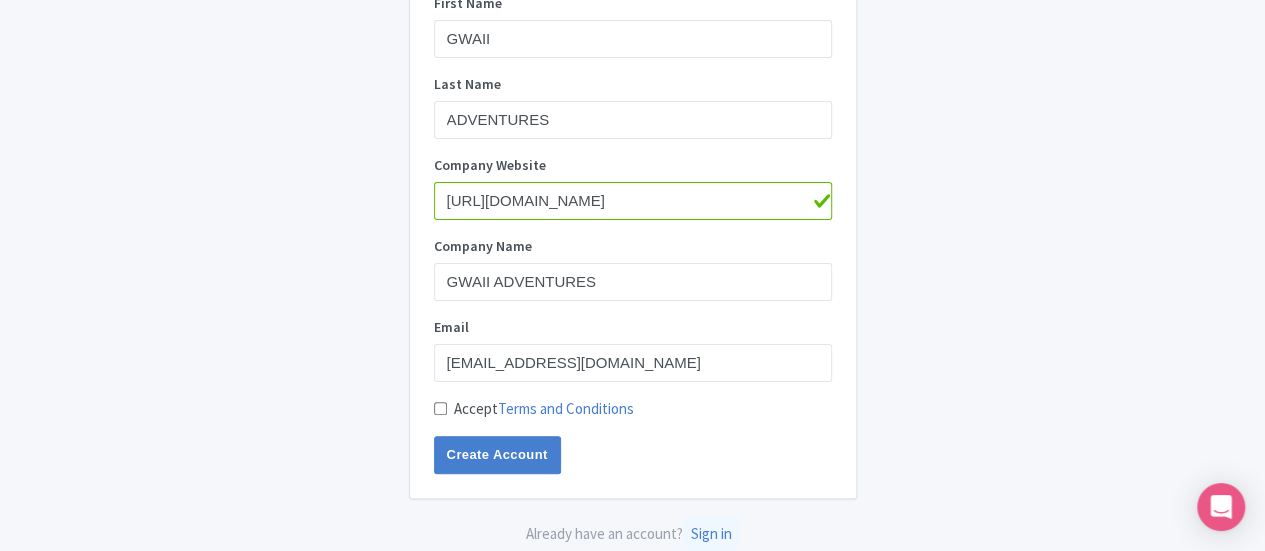 click on "Accept  Terms and Conditions" at bounding box center [544, 409] 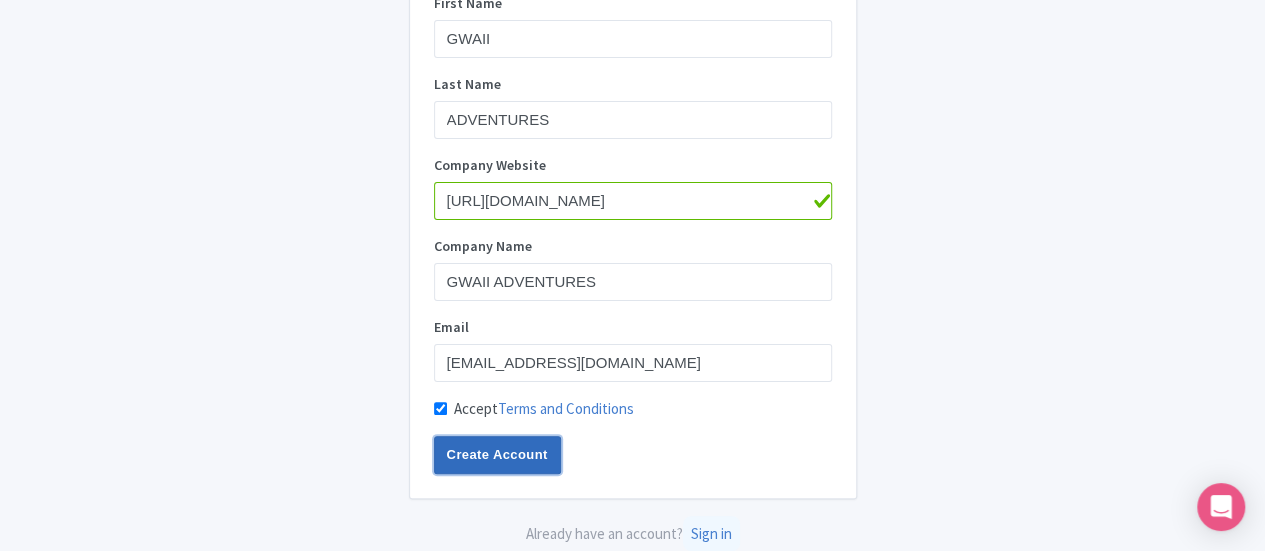 click on "Create Account" at bounding box center [497, 455] 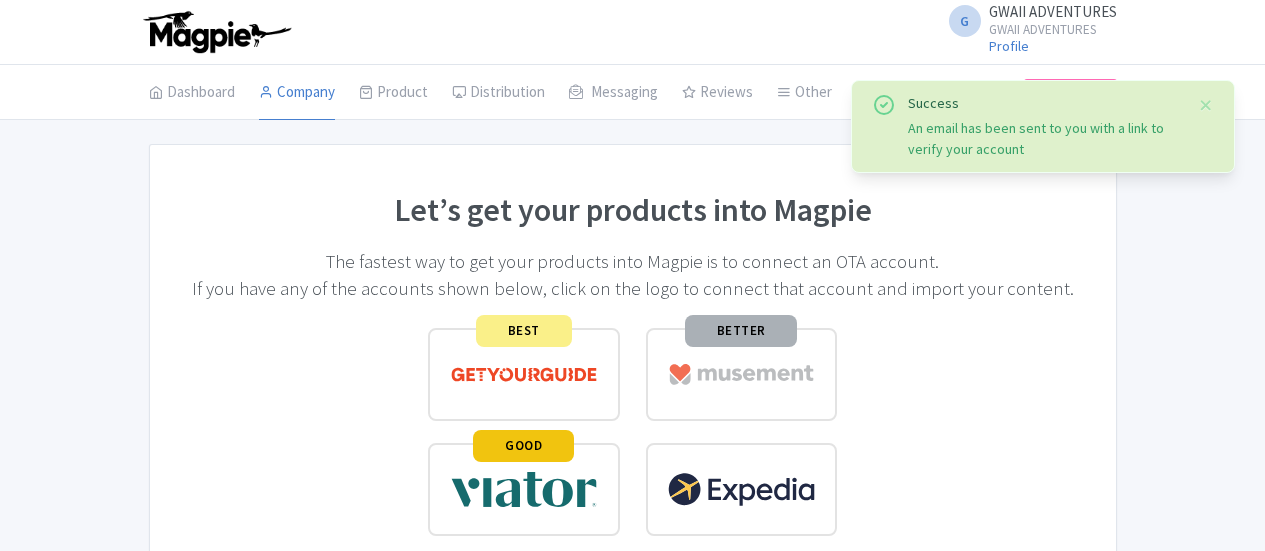 scroll, scrollTop: 0, scrollLeft: 0, axis: both 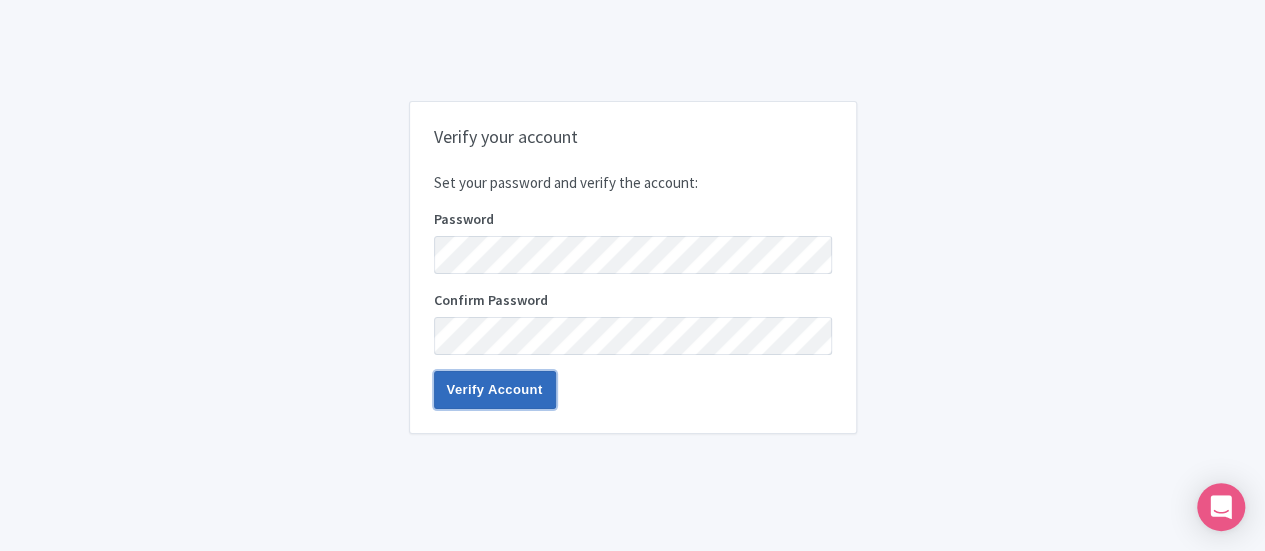 click on "Verify Account" at bounding box center (495, 390) 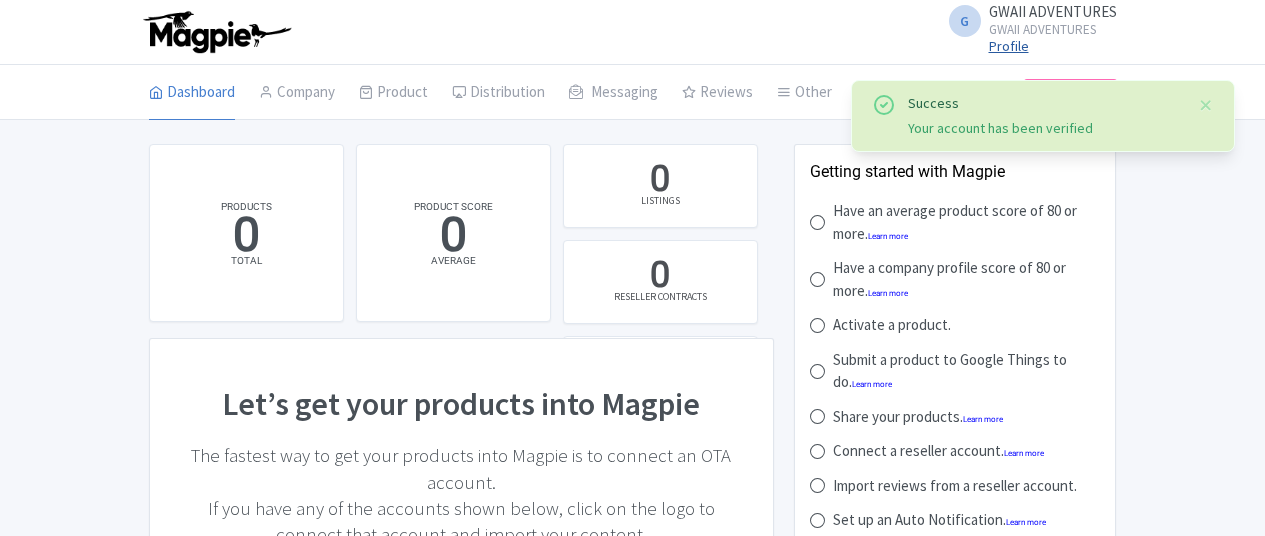 scroll, scrollTop: 0, scrollLeft: 0, axis: both 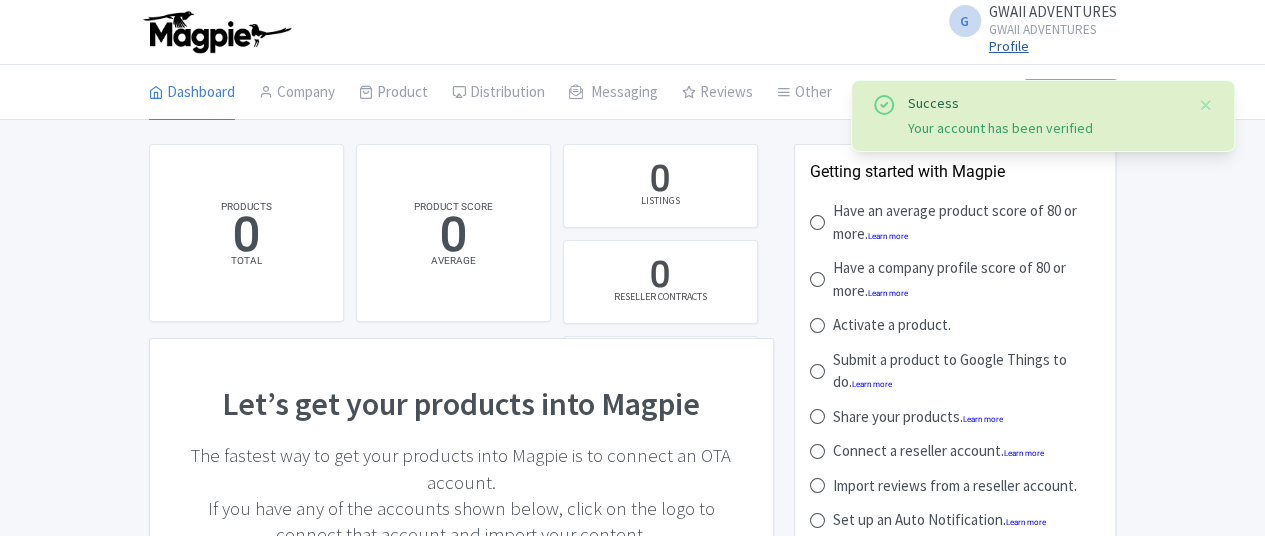 click on "Profile" at bounding box center [1009, 46] 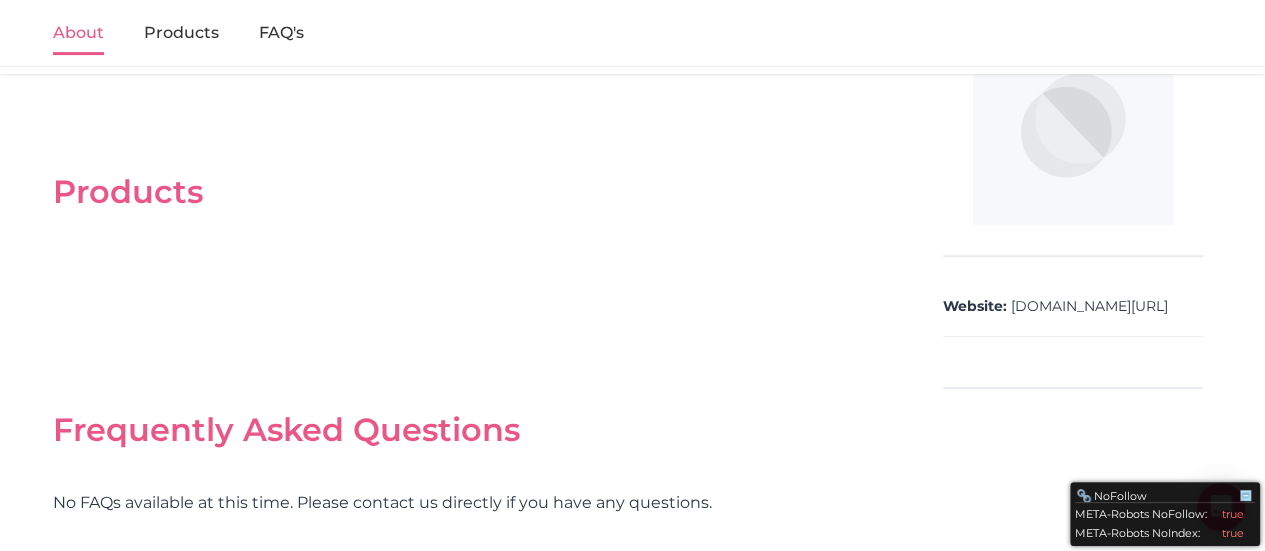 scroll, scrollTop: 452, scrollLeft: 0, axis: vertical 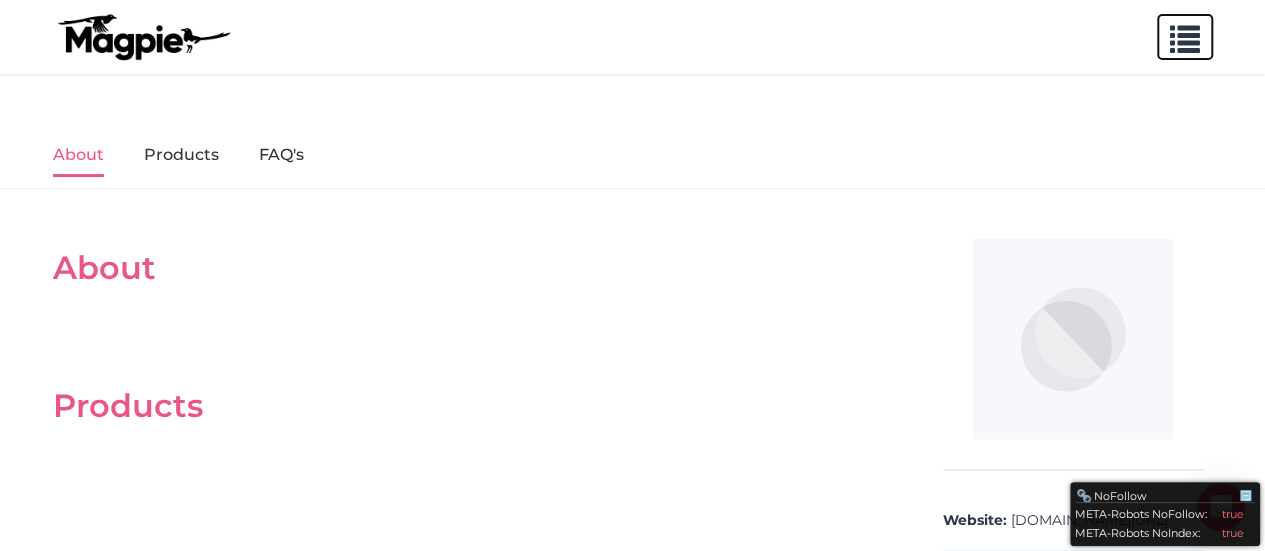 click at bounding box center (1185, 35) 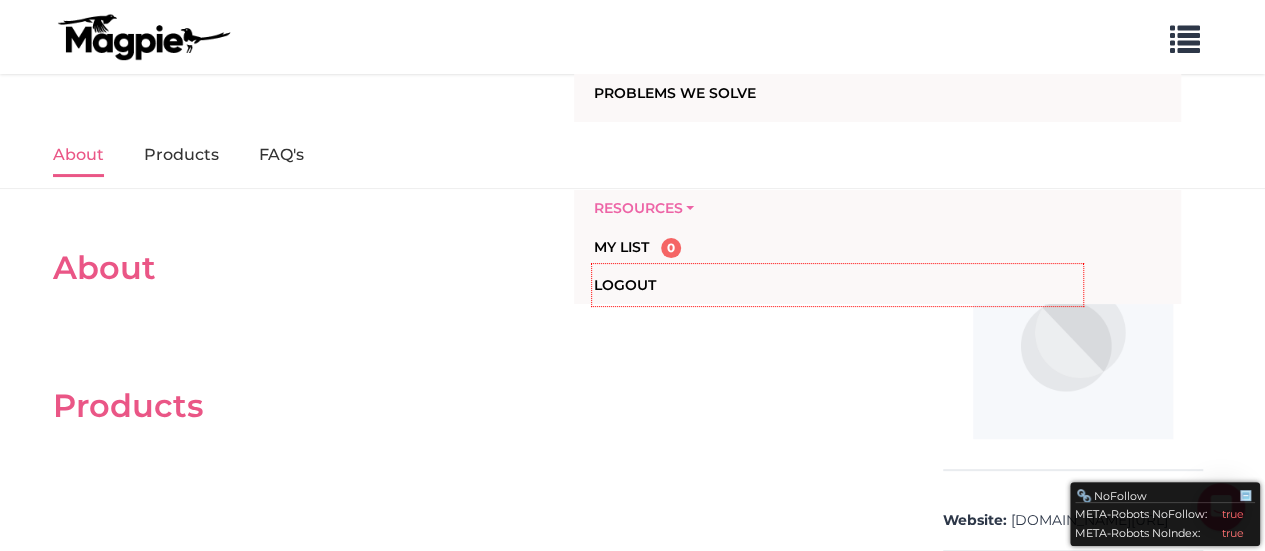 click on "Resources" at bounding box center [837, 208] 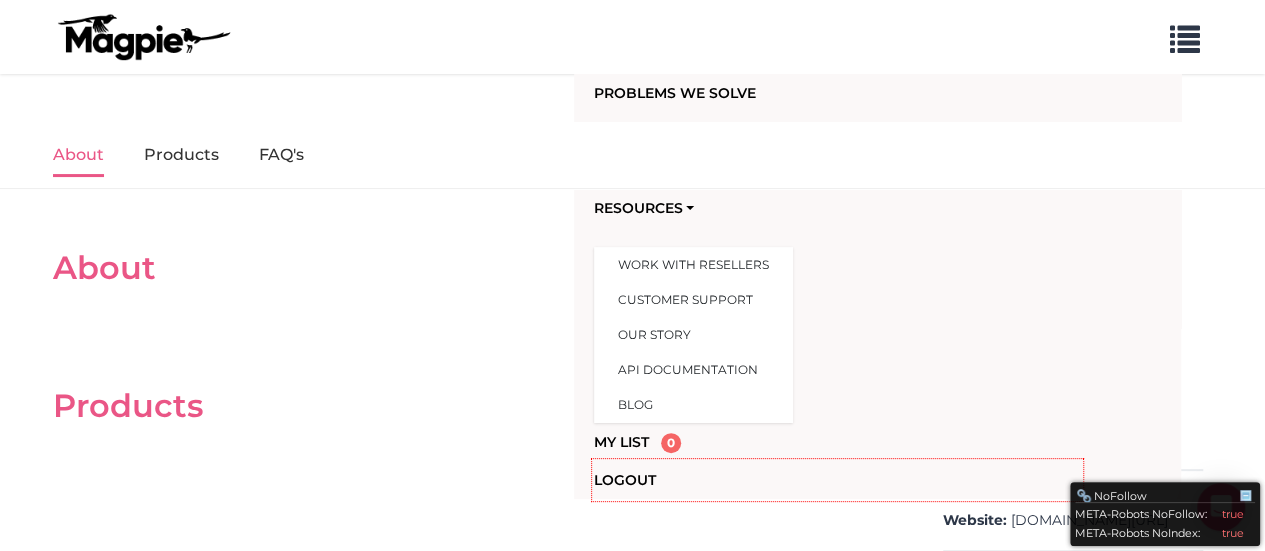 click on "About" at bounding box center (473, 268) 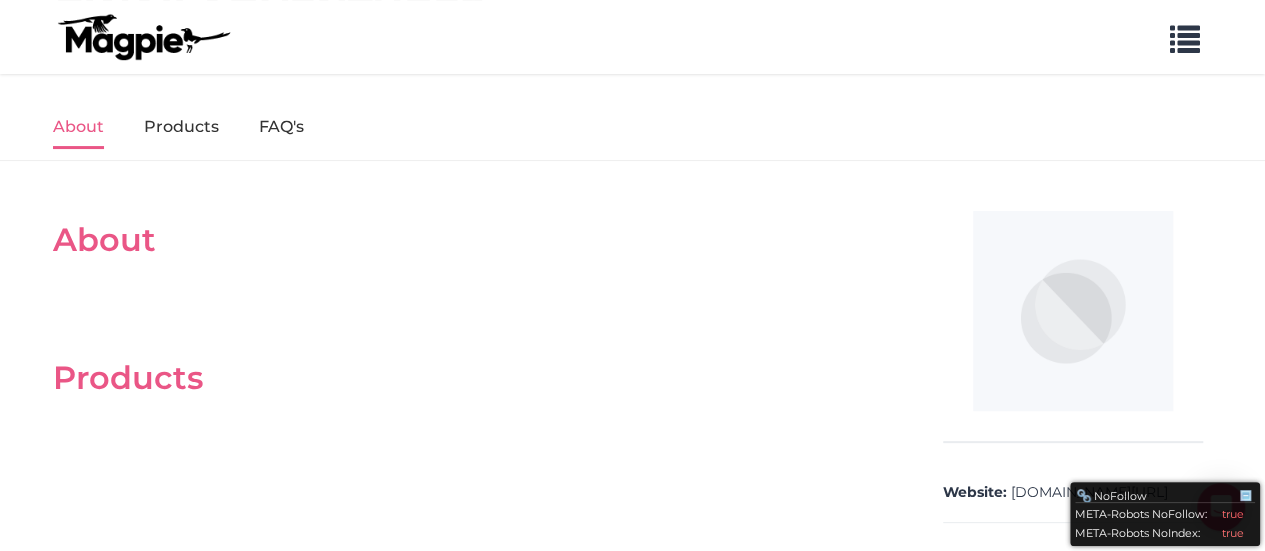 scroll, scrollTop: 90, scrollLeft: 0, axis: vertical 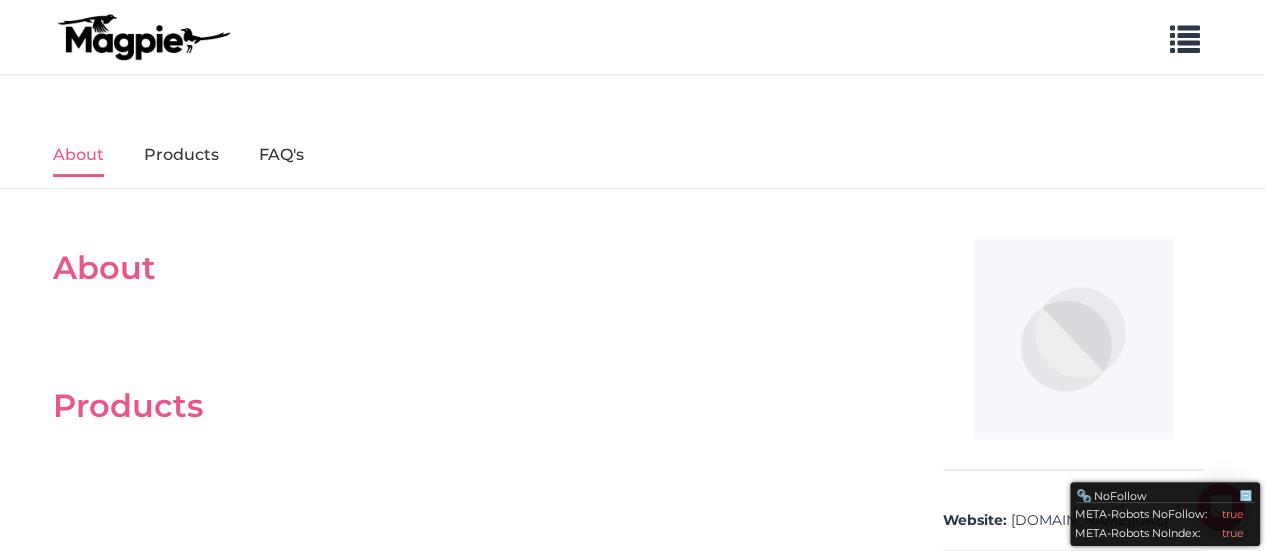 click on "About" at bounding box center [473, 268] 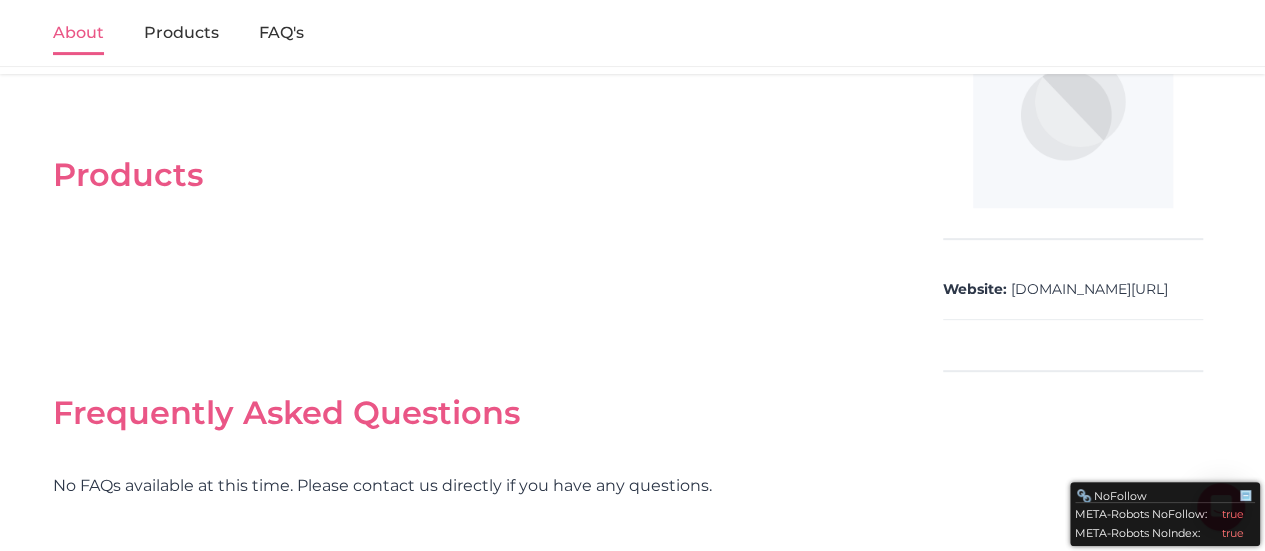 scroll, scrollTop: 159, scrollLeft: 0, axis: vertical 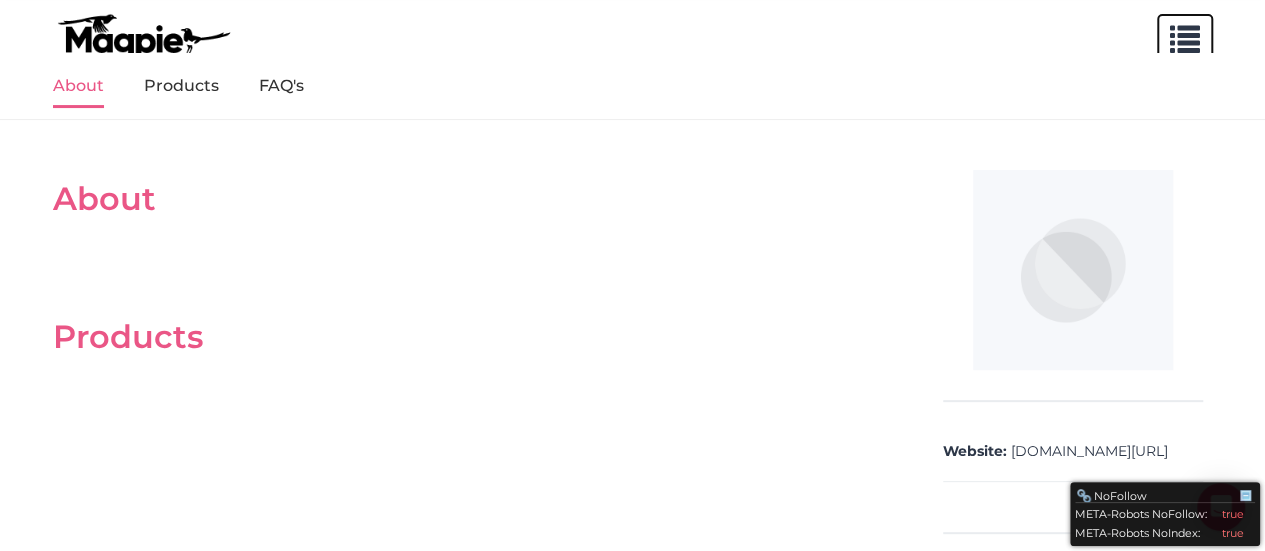 click at bounding box center [1185, 35] 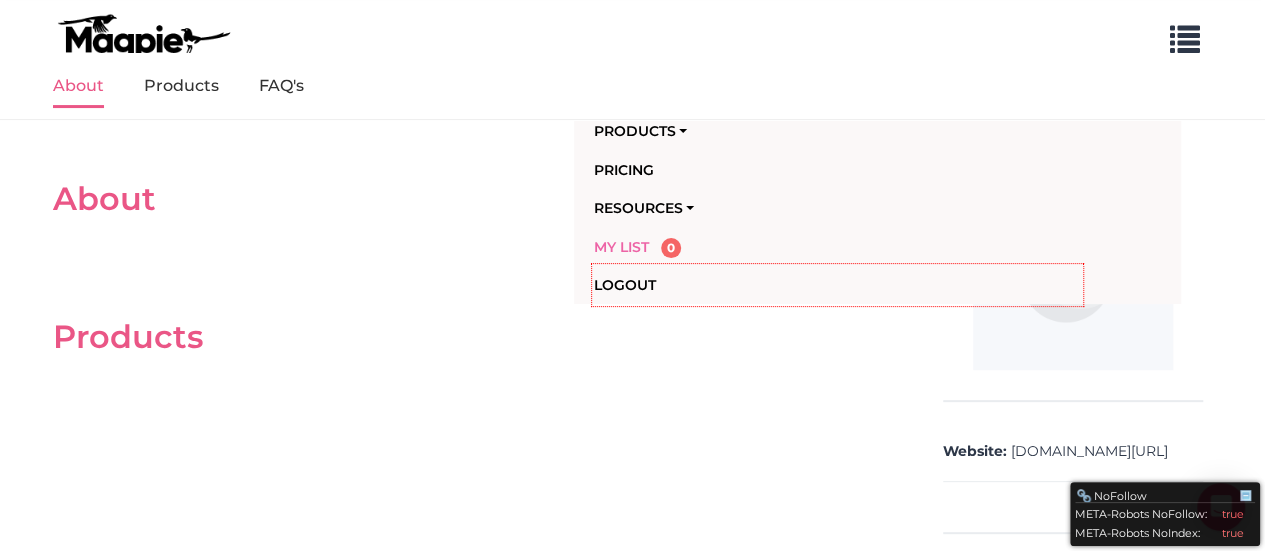 click on "My List" at bounding box center (621, 247) 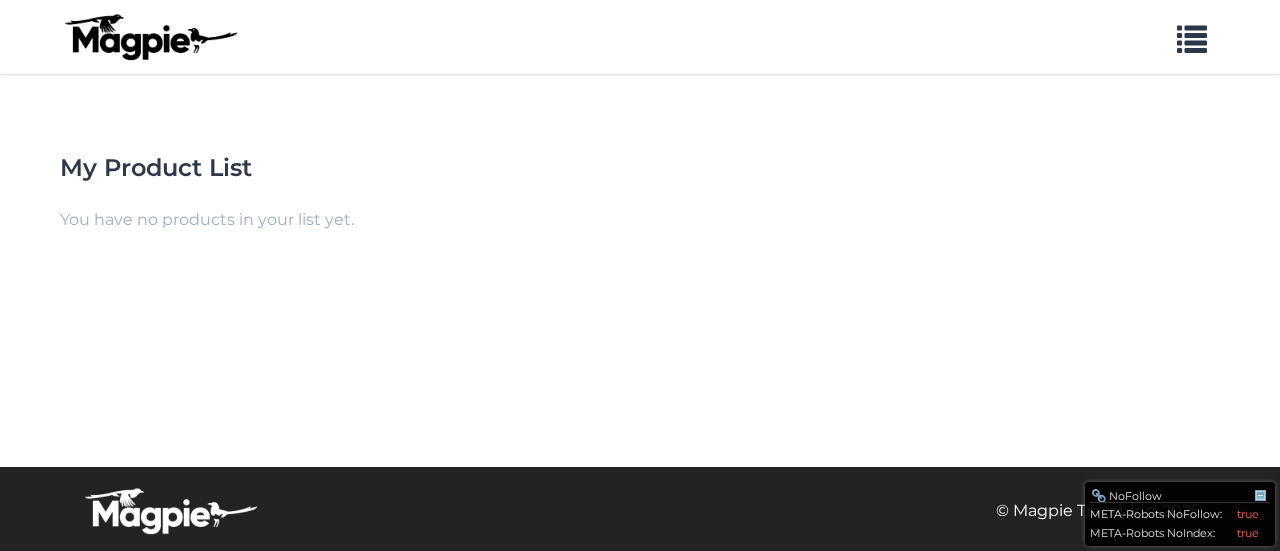 scroll, scrollTop: 0, scrollLeft: 0, axis: both 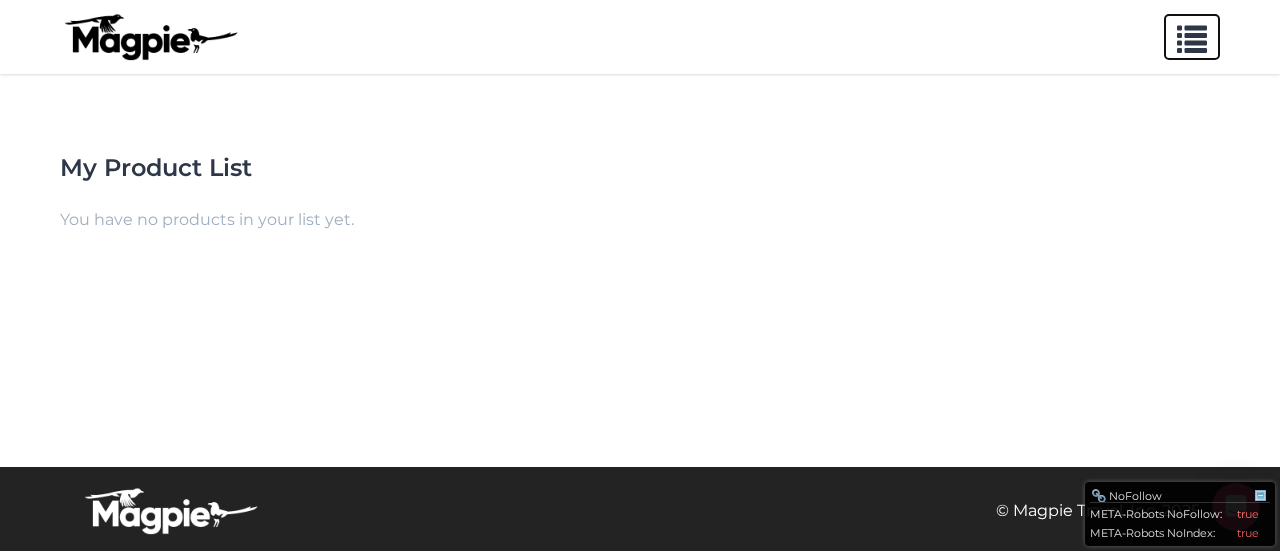 click on "Problems we solve
Products
Content Management and Distribution
Magpie for Resellers
Magpie Promotes
Pricing
Resources
Work with resellers
Customer Support
Our Story
API Documentation
Blog
My List
0
Logout" at bounding box center (640, 37) 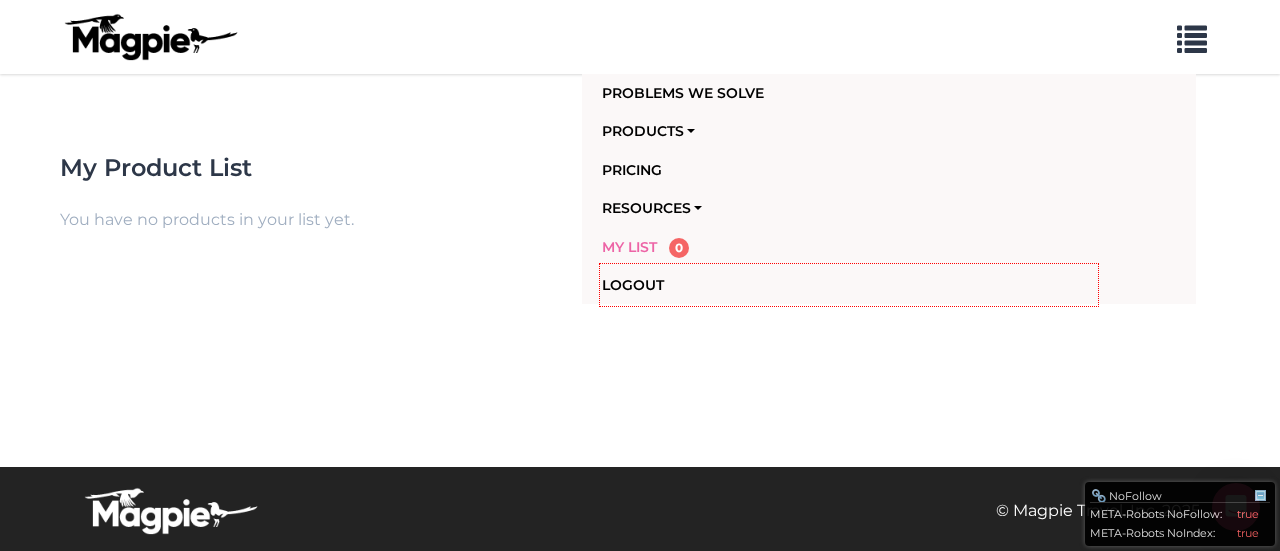 click on "My List" at bounding box center (629, 247) 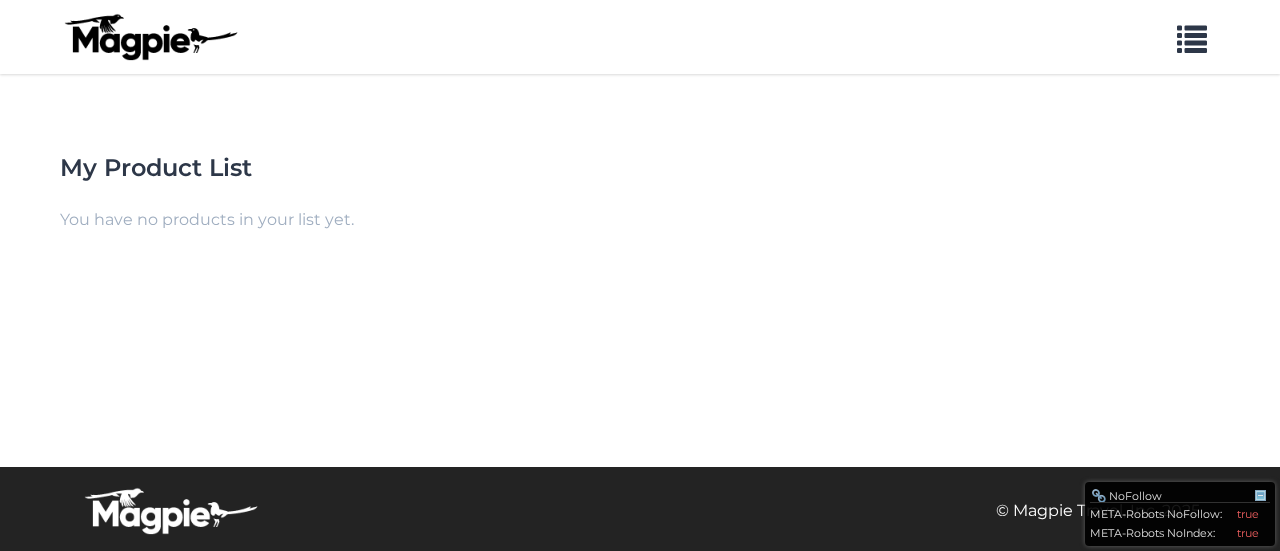 scroll, scrollTop: 0, scrollLeft: 0, axis: both 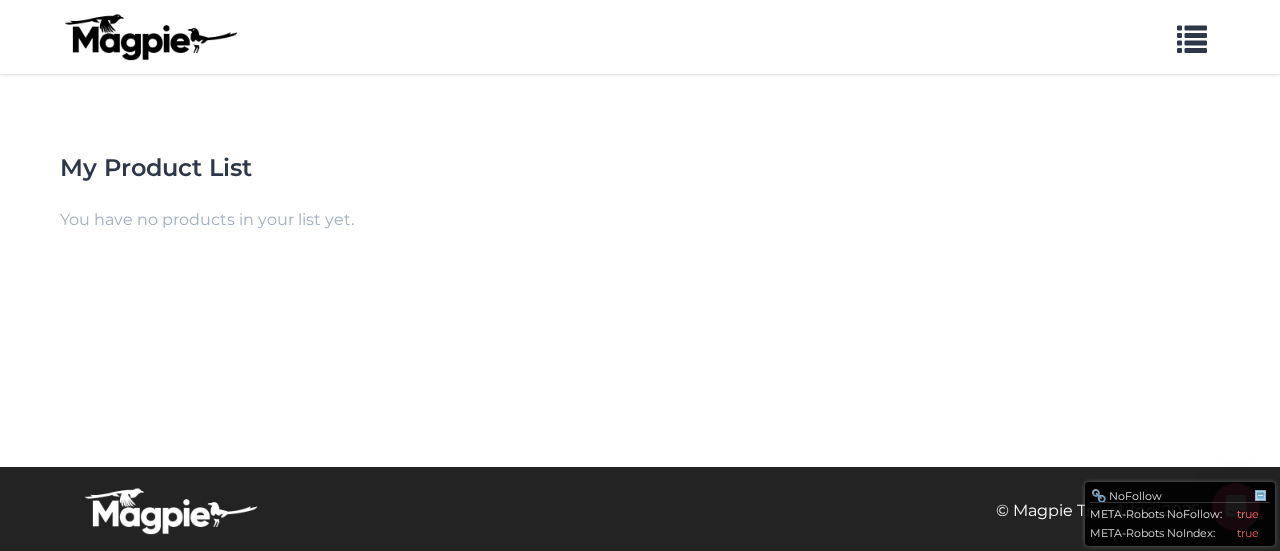 click at bounding box center [150, 37] 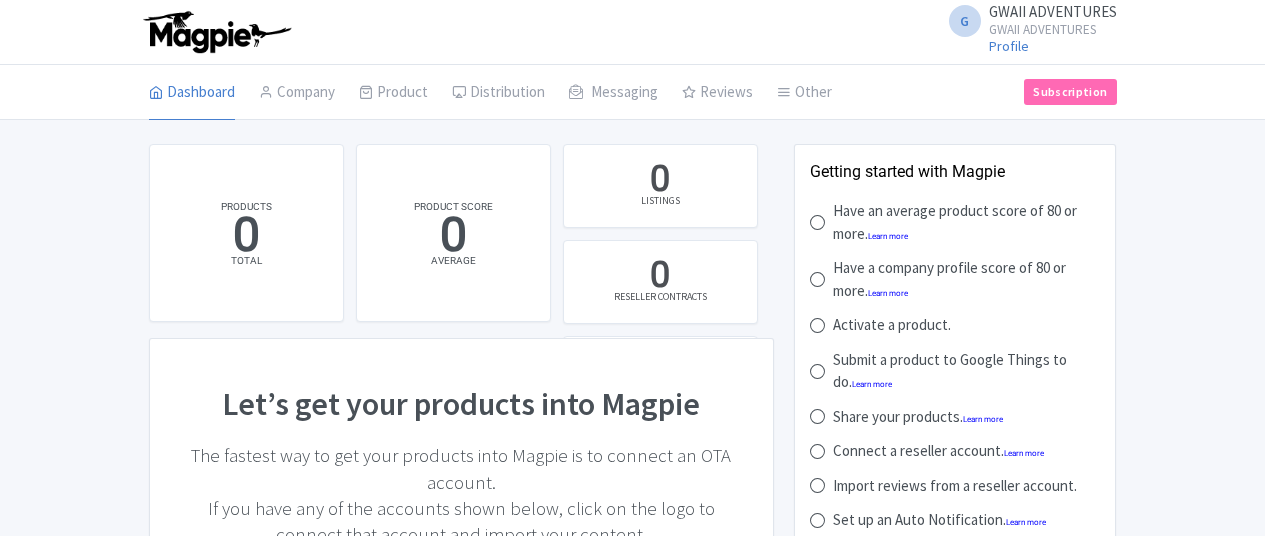 scroll, scrollTop: 0, scrollLeft: 0, axis: both 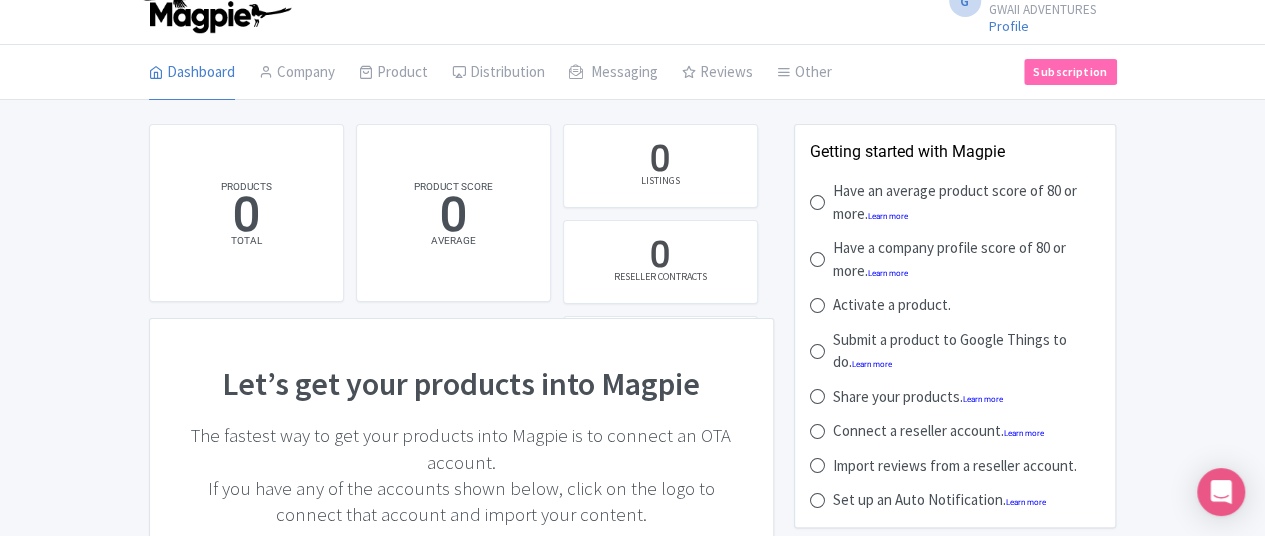 click on "G
GWAII ADVENTURES
GWAII ADVENTURES
Profile
Users
Settings
Sign out" at bounding box center [1027, 11] 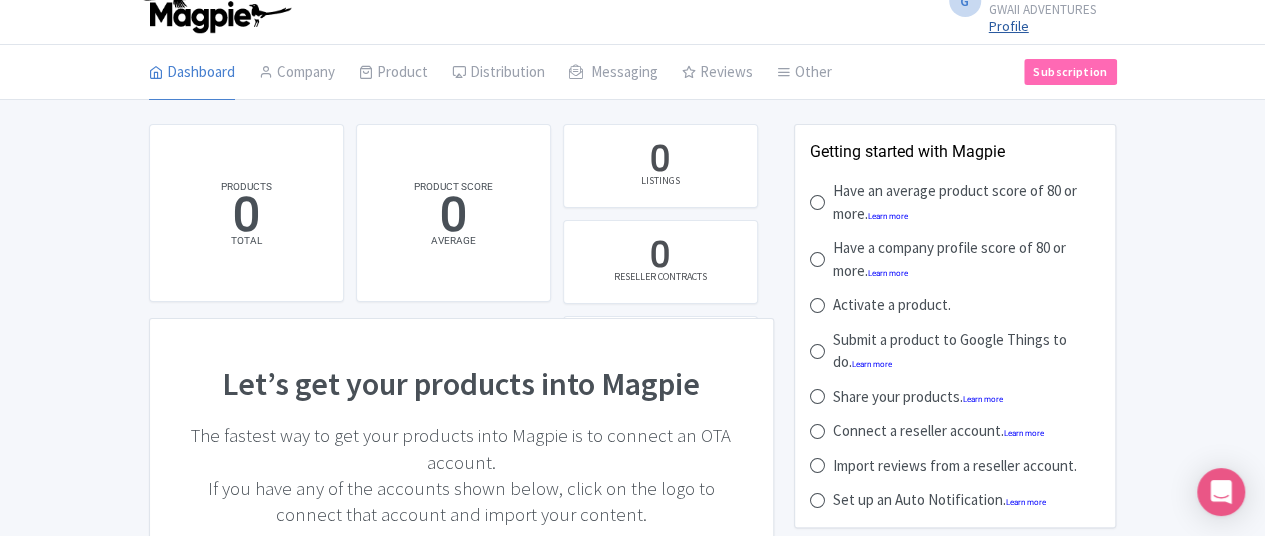 click on "Profile" at bounding box center (1009, 26) 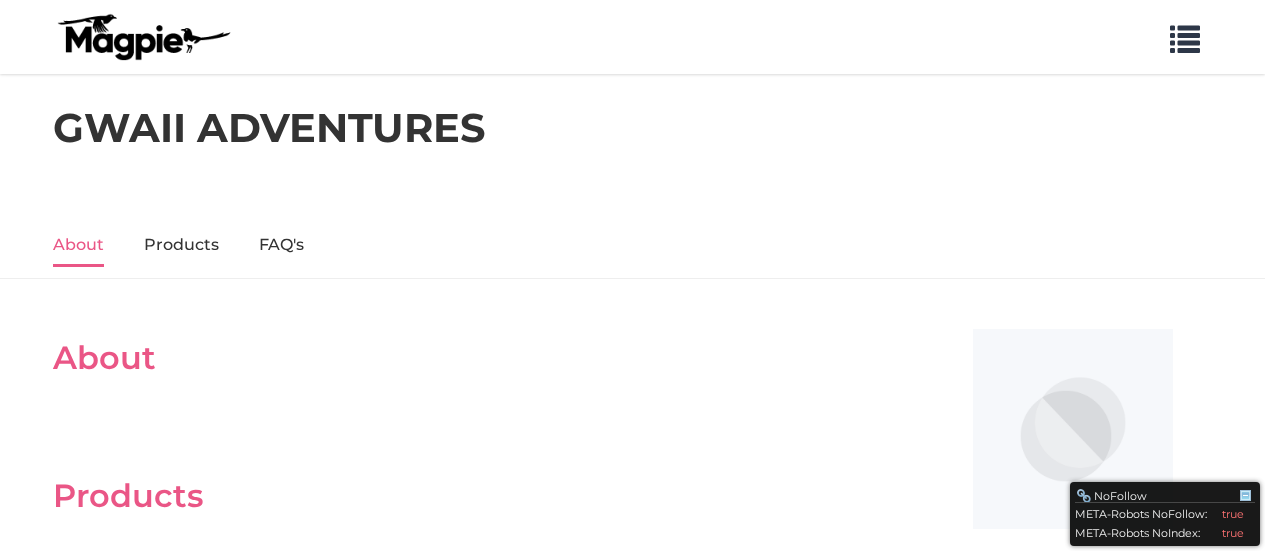 scroll, scrollTop: 0, scrollLeft: 0, axis: both 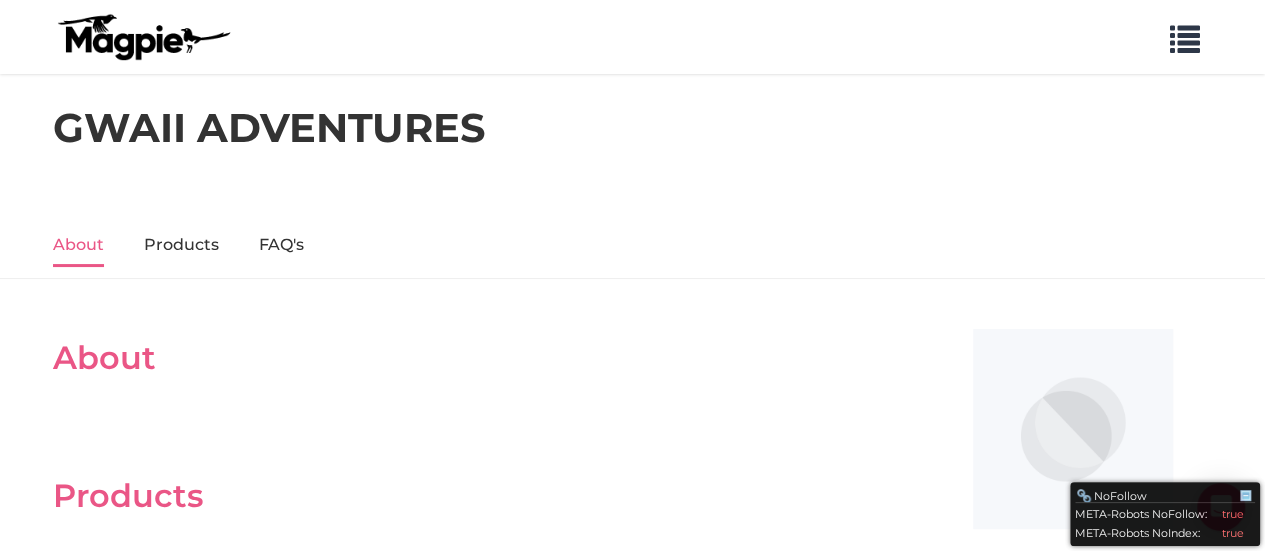 click on "About" at bounding box center [473, 358] 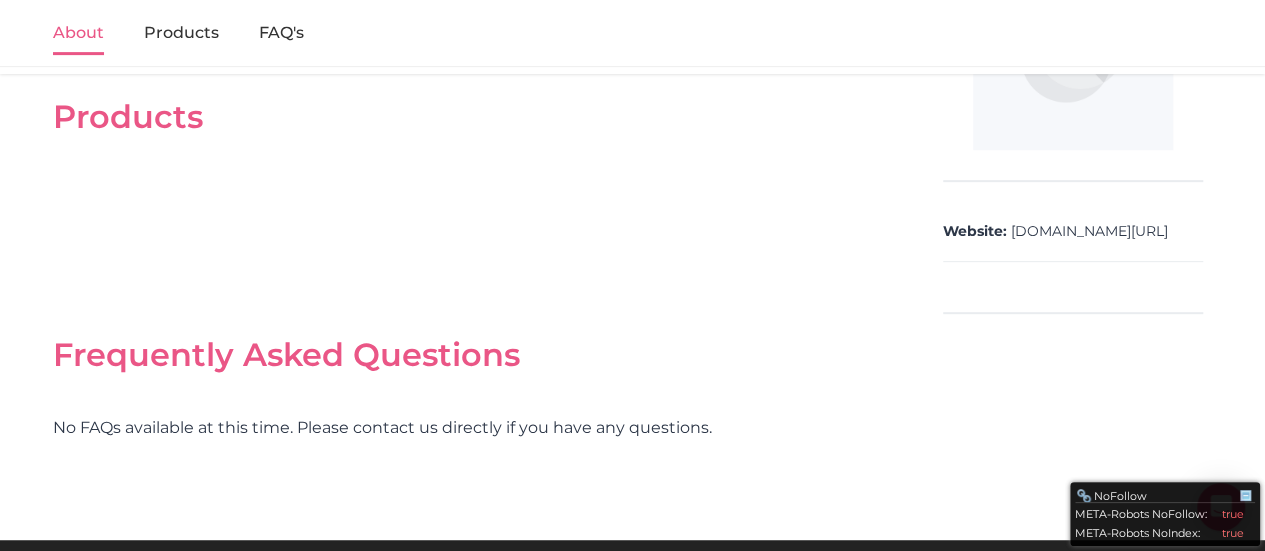 scroll, scrollTop: 452, scrollLeft: 0, axis: vertical 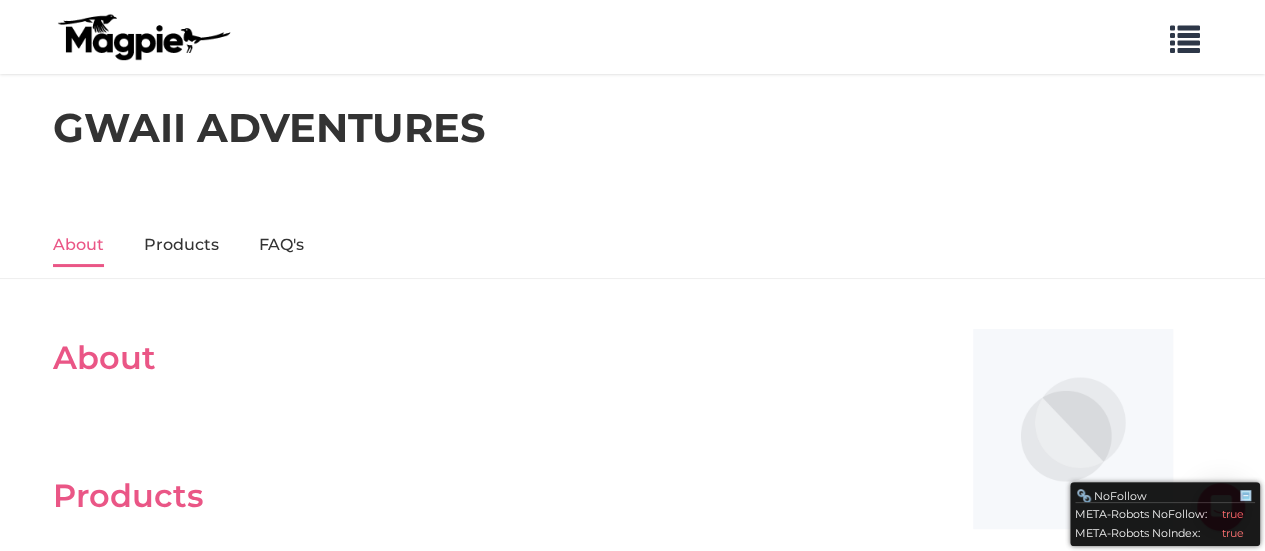 click on "About" at bounding box center (473, 358) 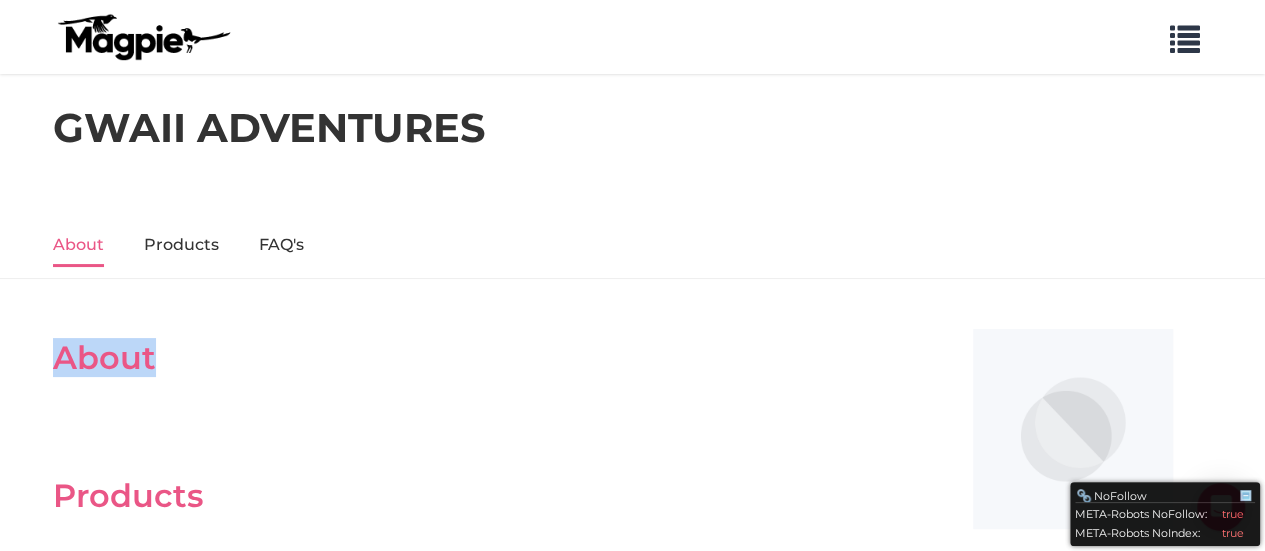 click on "About" at bounding box center [473, 358] 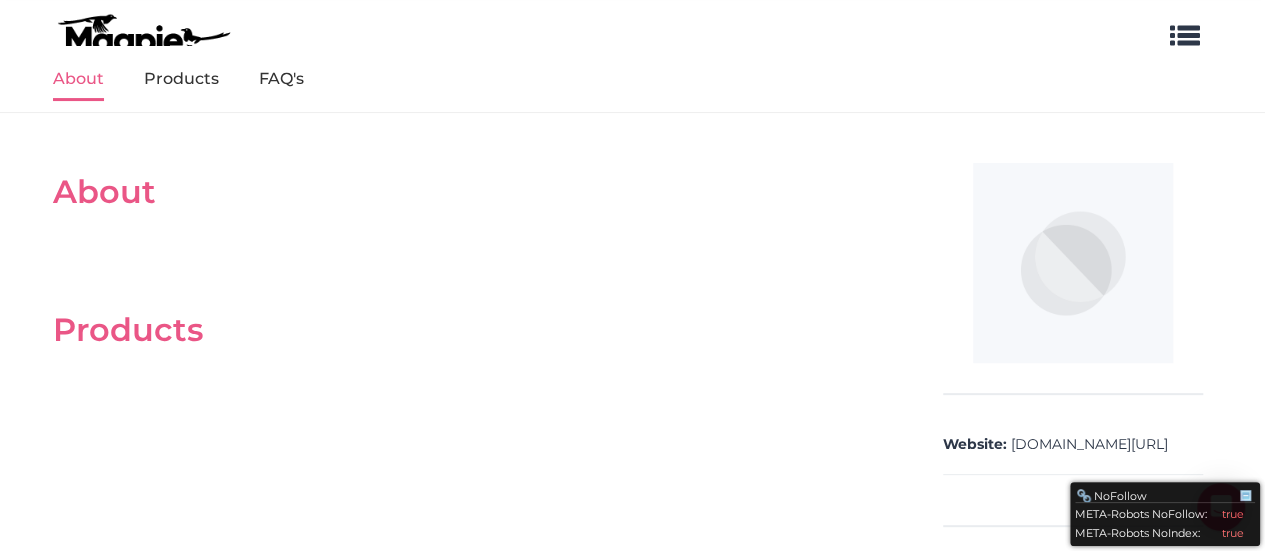 click on "Products" at bounding box center [473, 330] 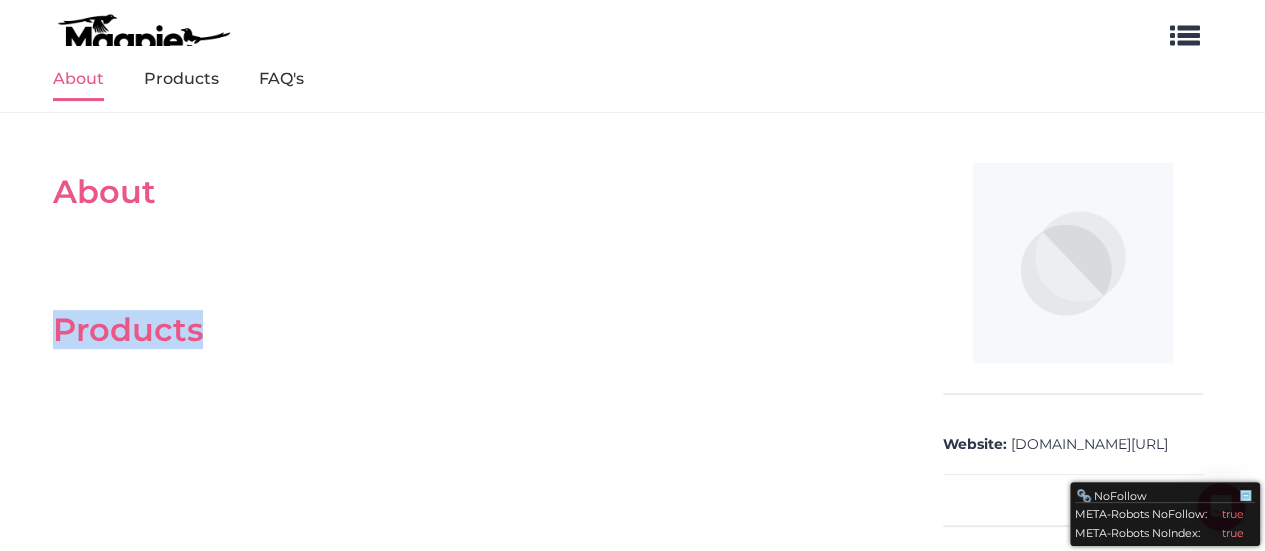 click on "Products" at bounding box center (473, 330) 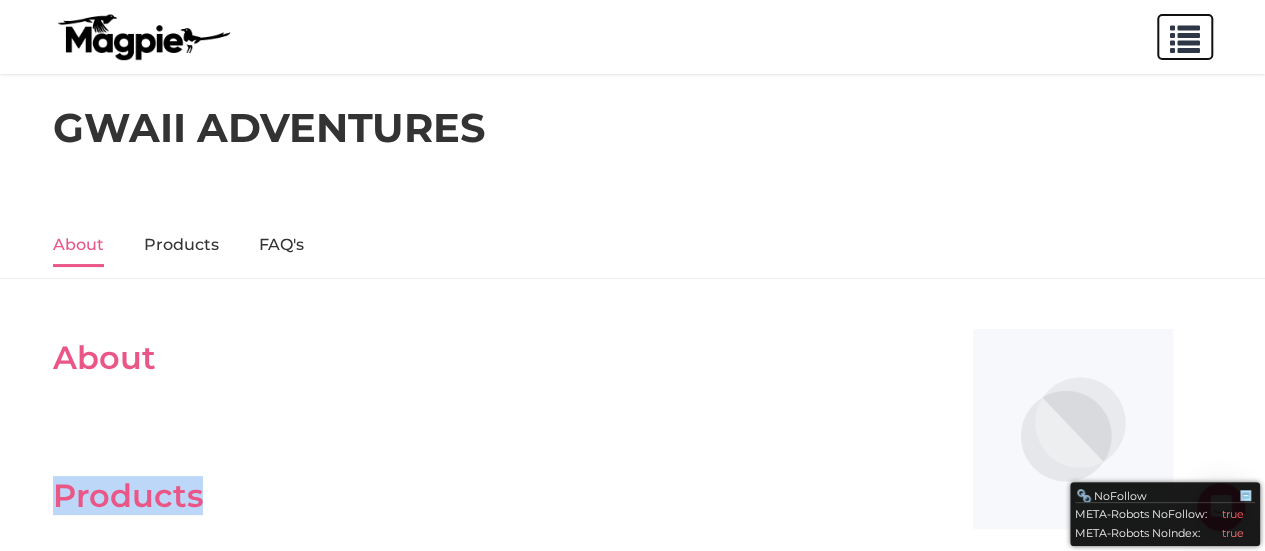 drag, startPoint x: 1176, startPoint y: 46, endPoint x: 1186, endPoint y: 36, distance: 14.142136 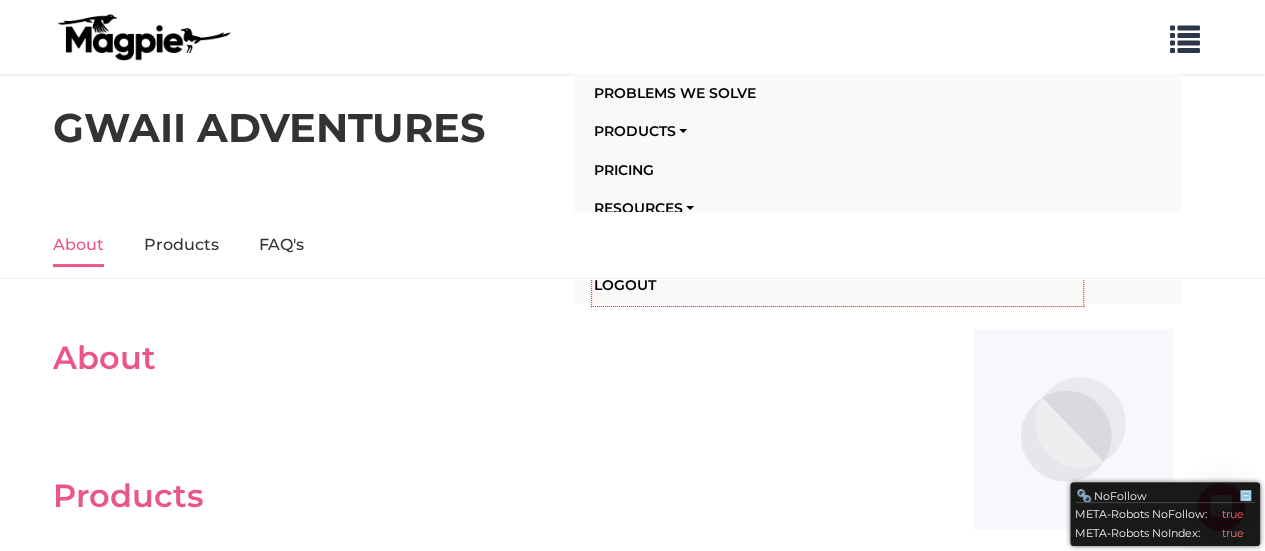 click on "GWAII ADVENTURES" at bounding box center (269, 128) 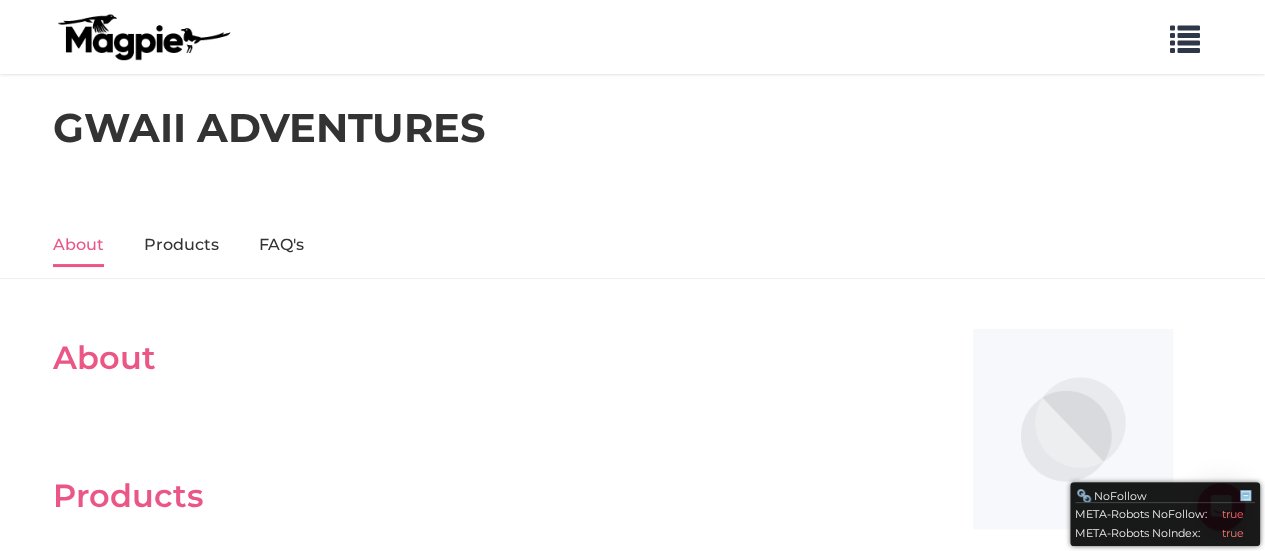 click at bounding box center [143, 37] 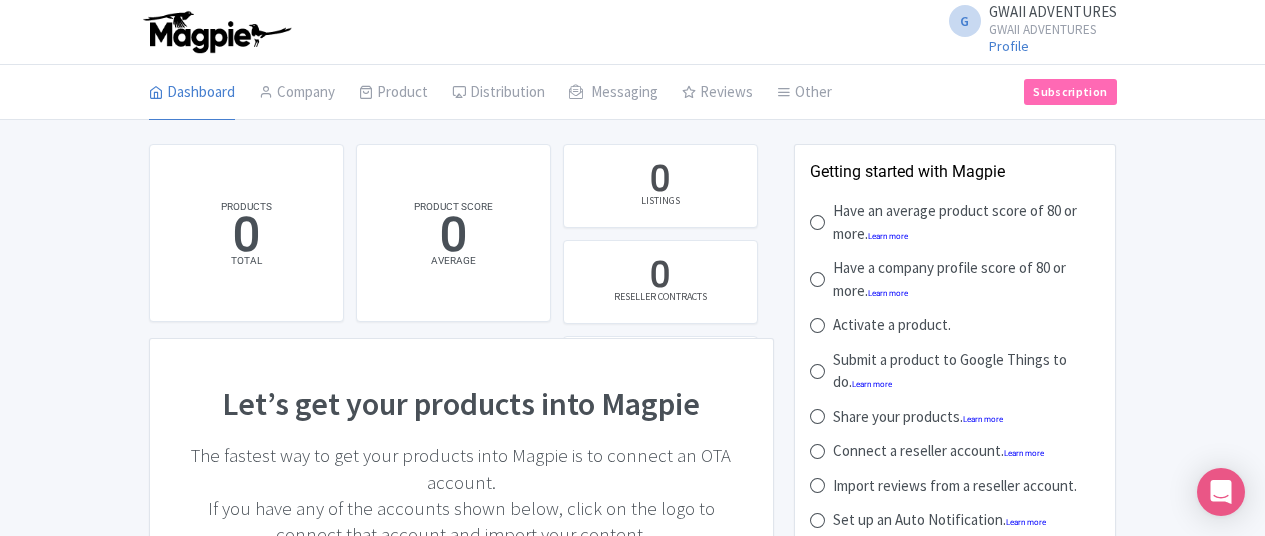scroll, scrollTop: 0, scrollLeft: 0, axis: both 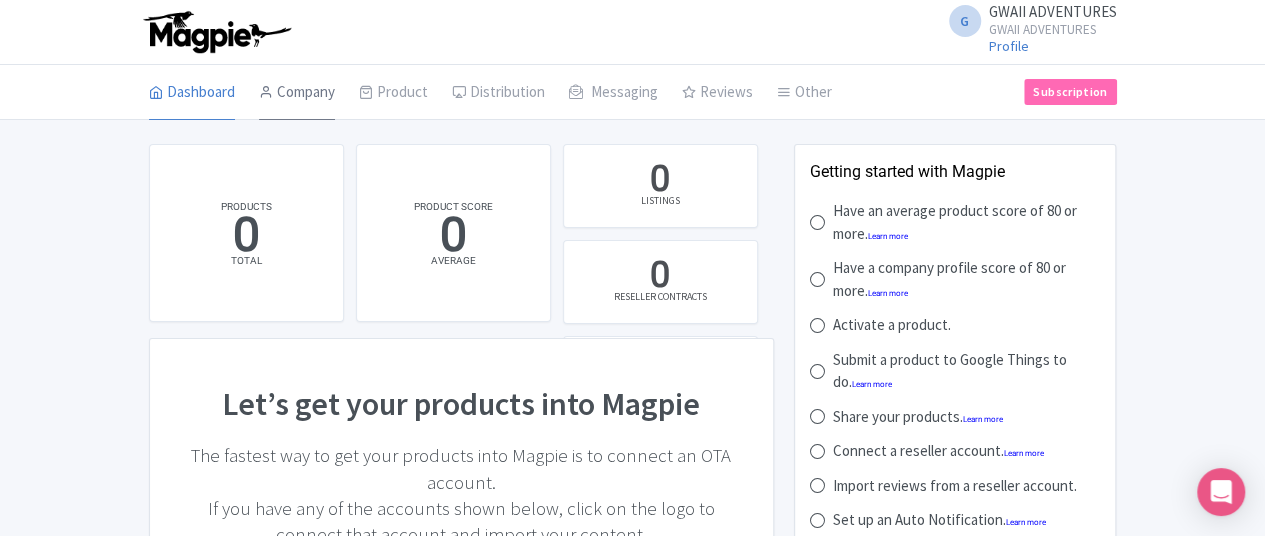click on "Company" at bounding box center [297, 93] 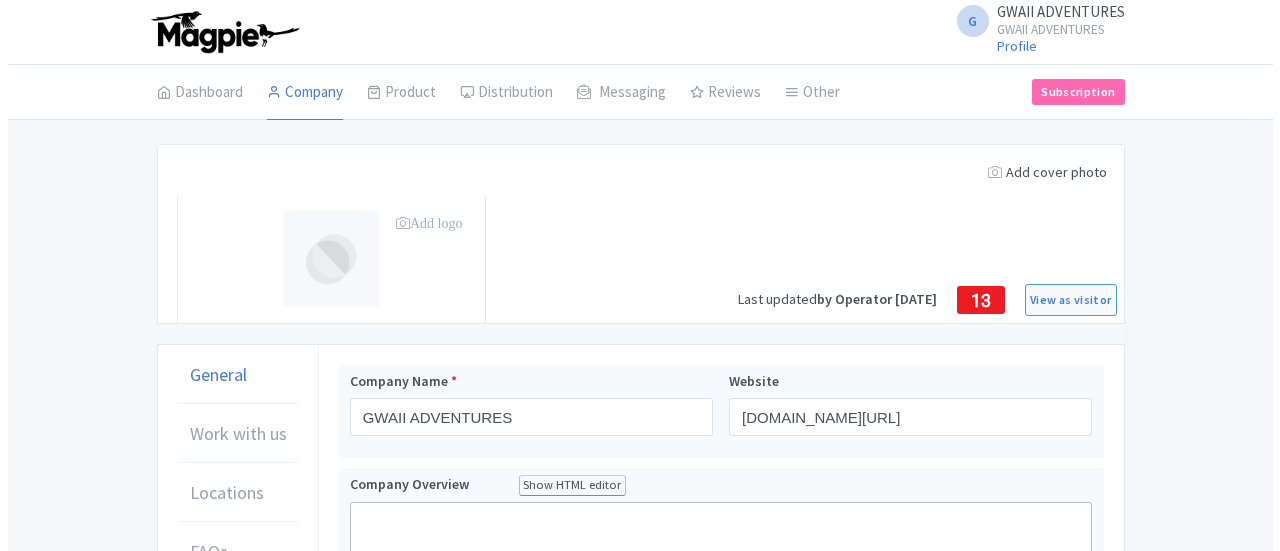 scroll, scrollTop: 0, scrollLeft: 0, axis: both 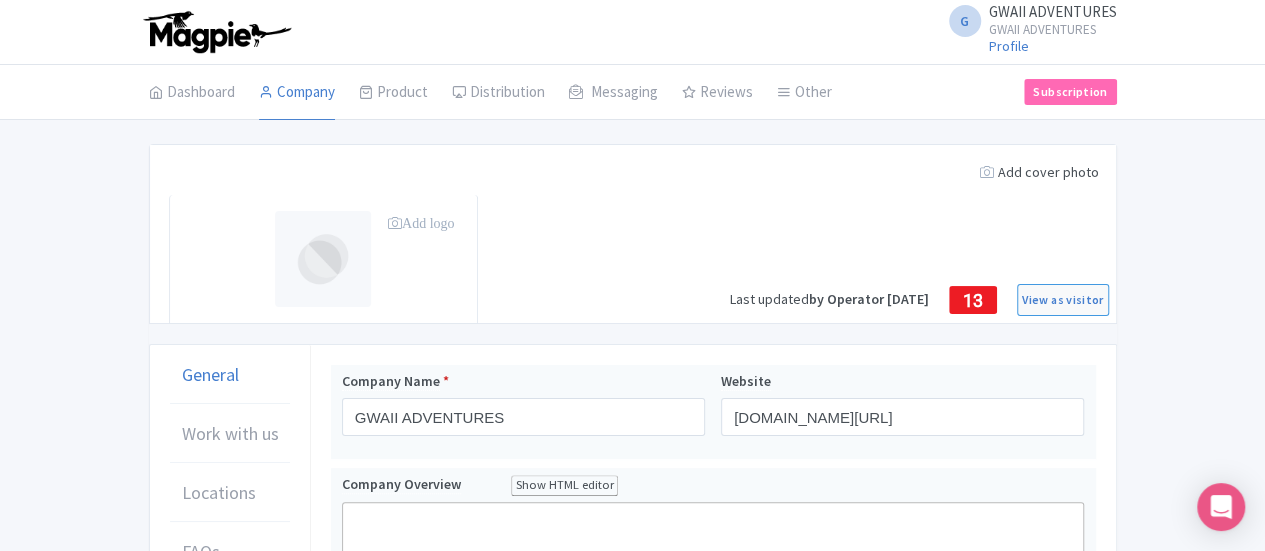 click on "Add logo" at bounding box center (423, 223) 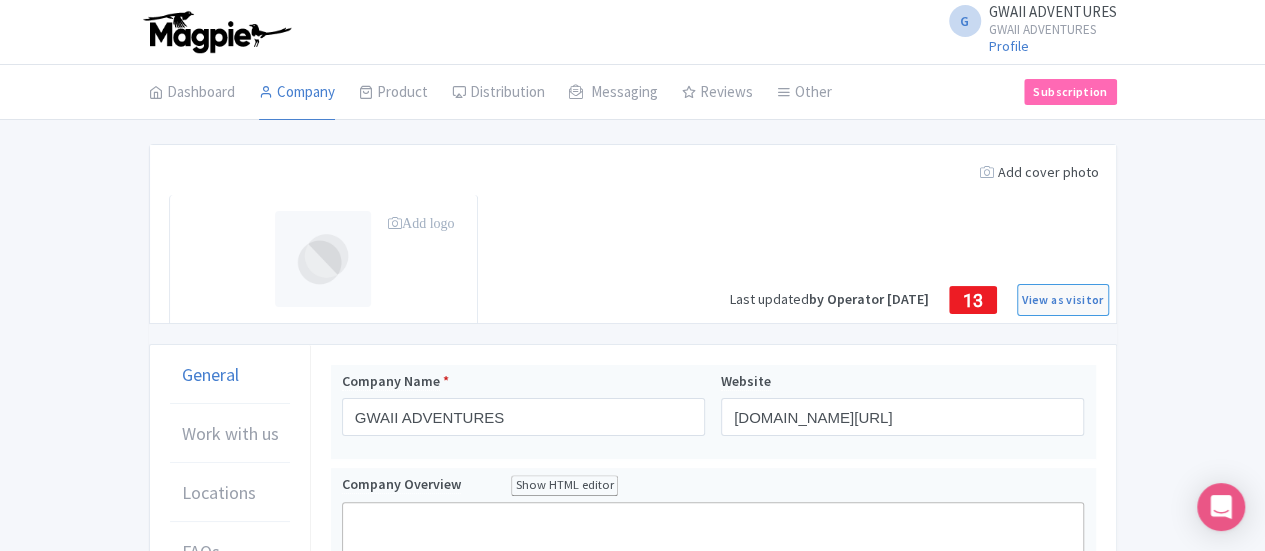 click on "Add logo" at bounding box center [421, 223] 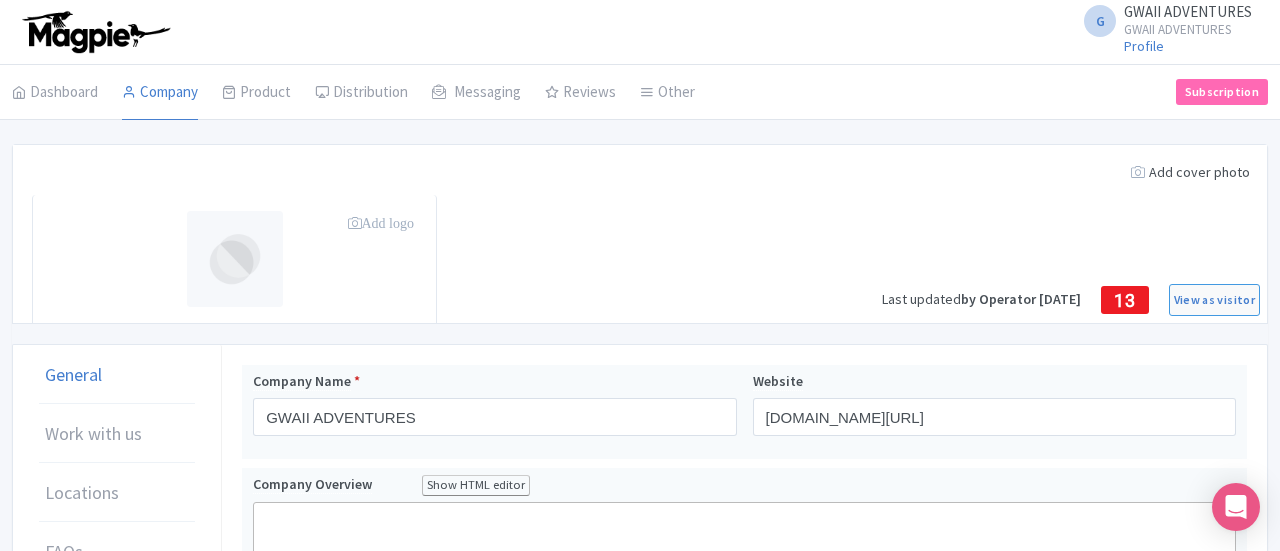 click on "Add logo" at bounding box center (381, 223) 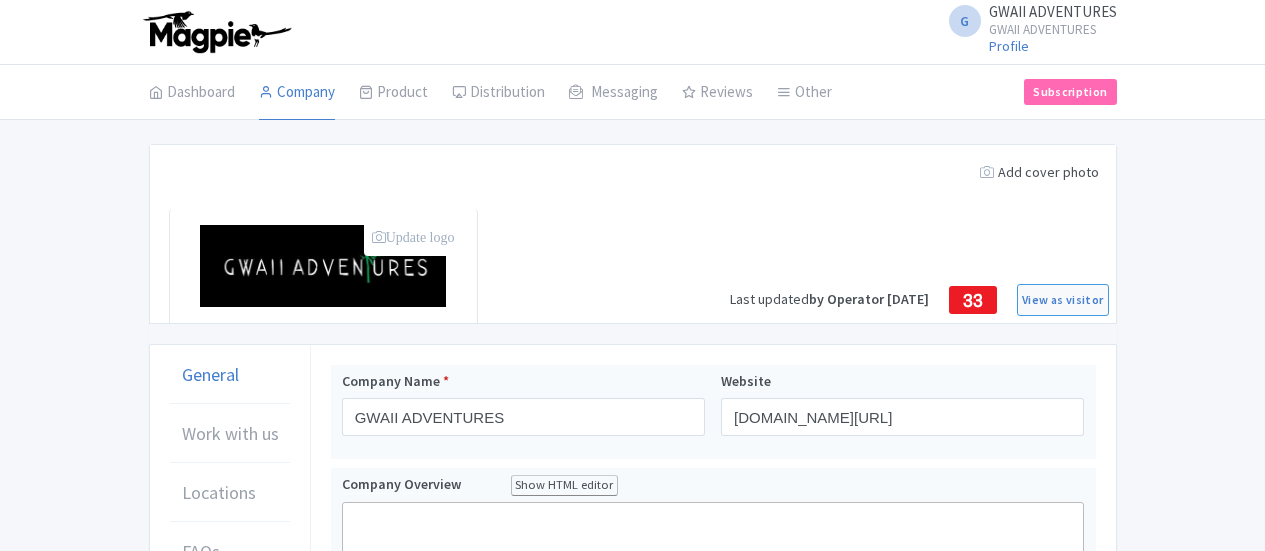 scroll, scrollTop: 0, scrollLeft: 0, axis: both 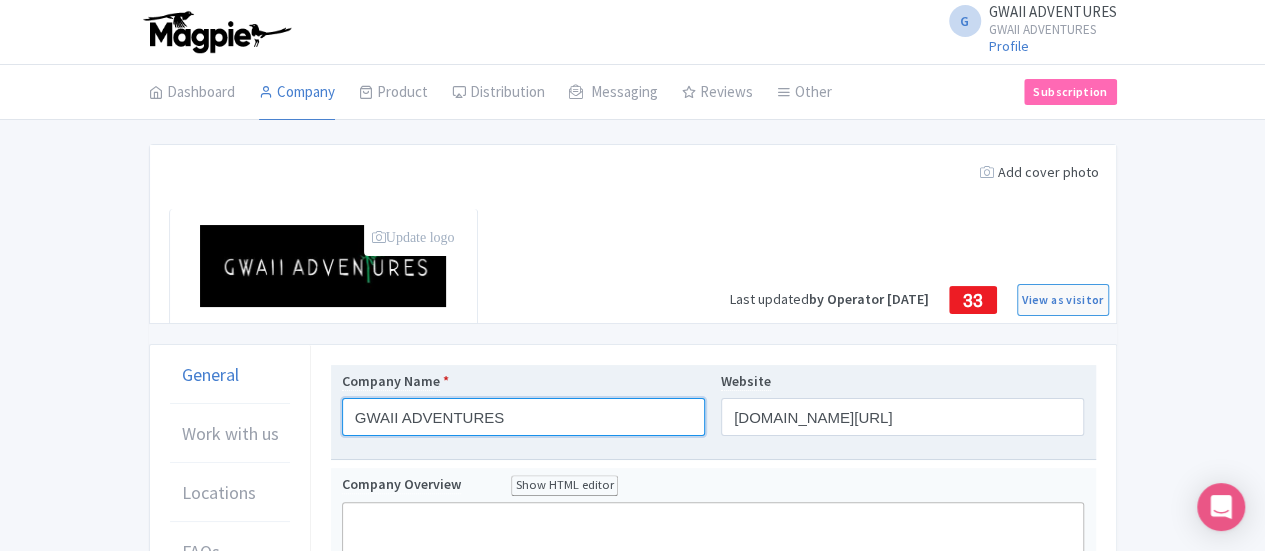 click on "GWAII ADVENTURES" at bounding box center [523, 417] 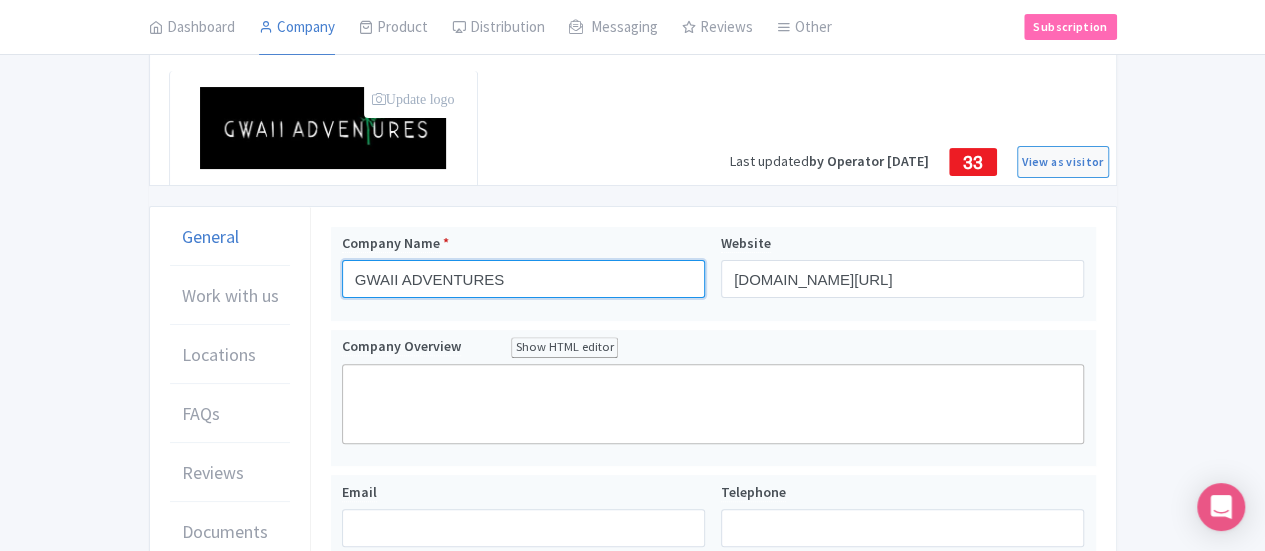 scroll, scrollTop: 333, scrollLeft: 0, axis: vertical 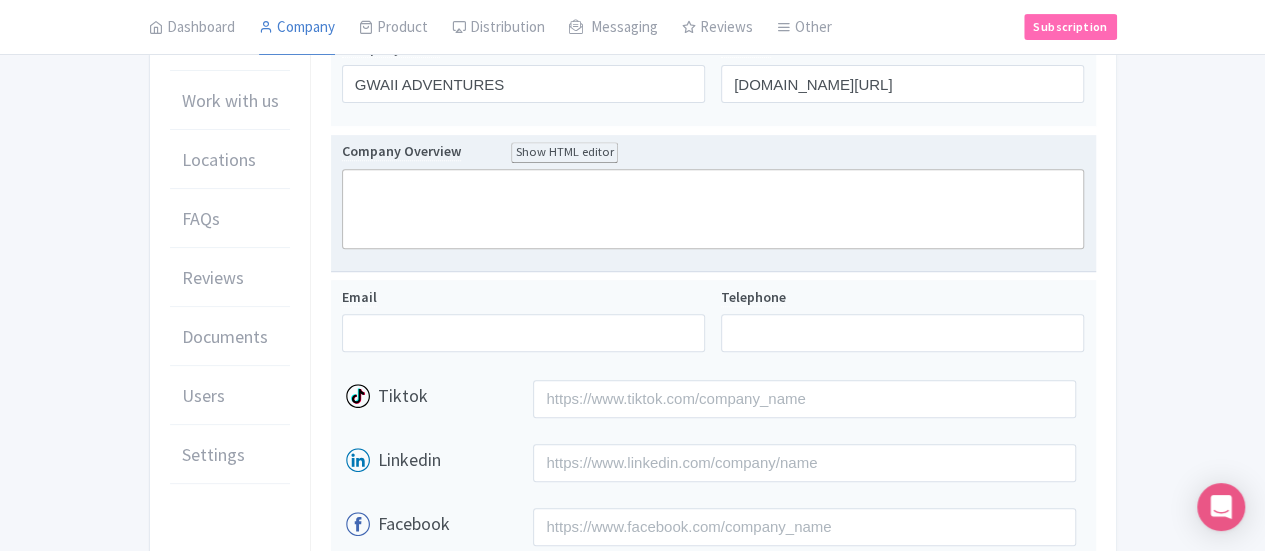 click 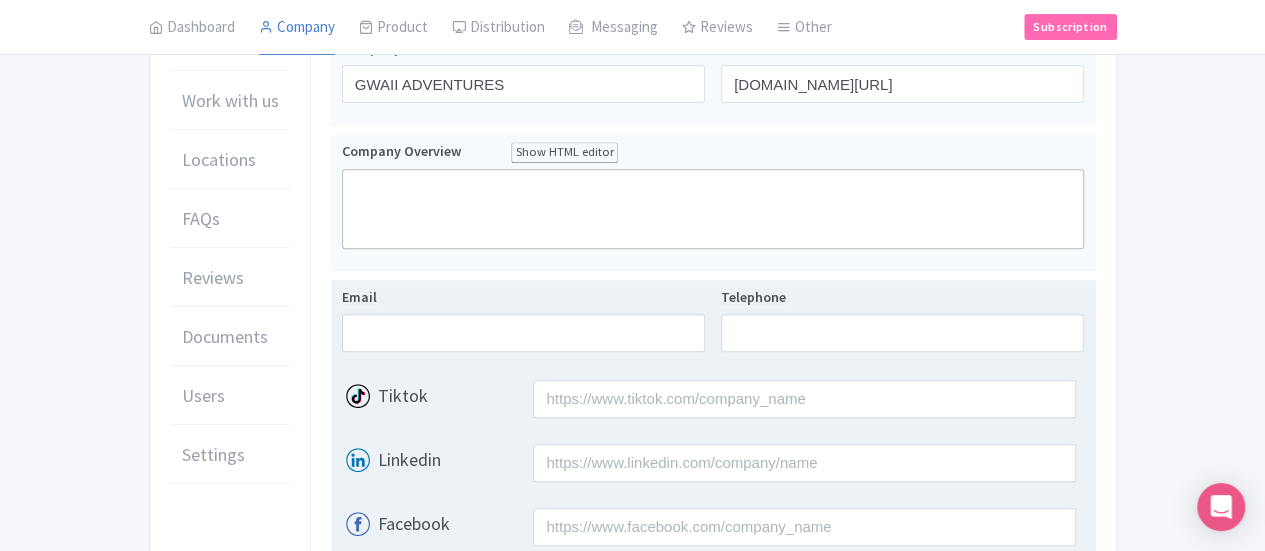paste on "<div>Gwaii Adventures was founded in 2018 by Kyle May, who began his journey with a single vintage 1984 VW Westfalia. Driven by a passion to share the stunning landscapes of Haida Gwaii, Kyle and his partner Kaylee set out with a clear mission: to make this wild, beautiful region accessible to everyone. Over the years, their dream has grown, and today, Gwaii Adventures proudly offers six fully-equipped Adventure Vans, each designed to take you off the beaten path and deep into the heart of nature’s wonders.</div>" 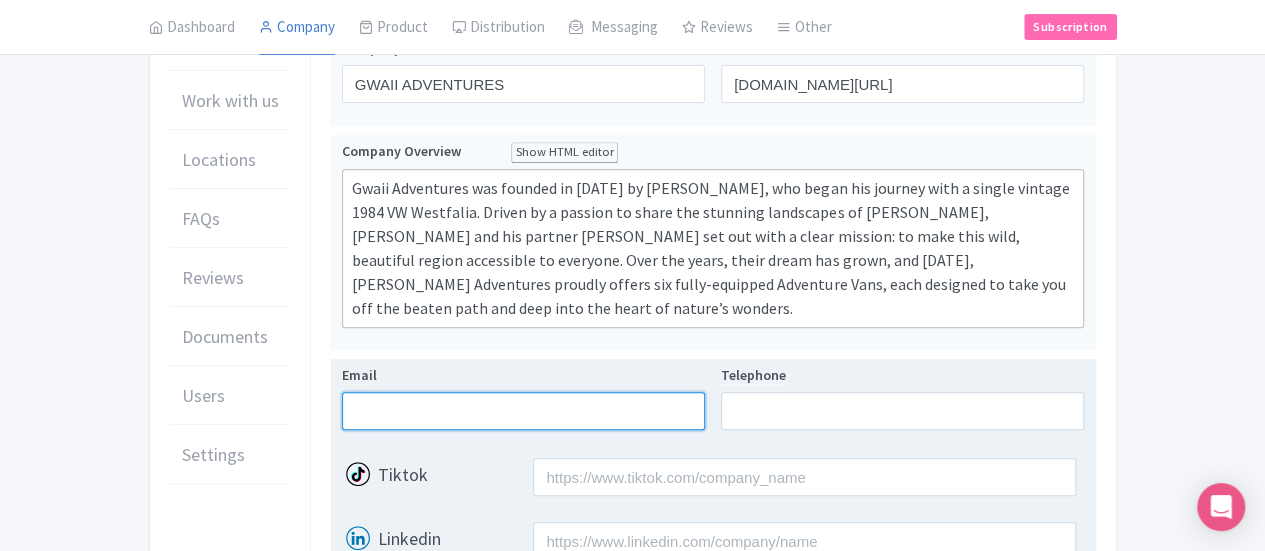click on "Email" at bounding box center [523, 411] 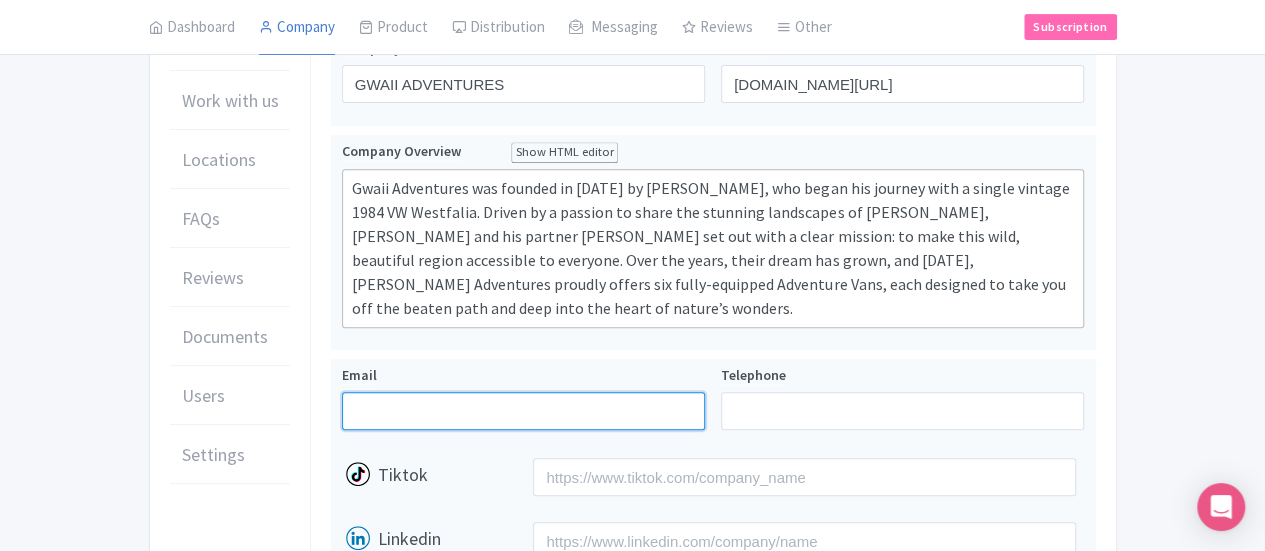paste on "[EMAIL_ADDRESS][DOMAIN_NAME]" 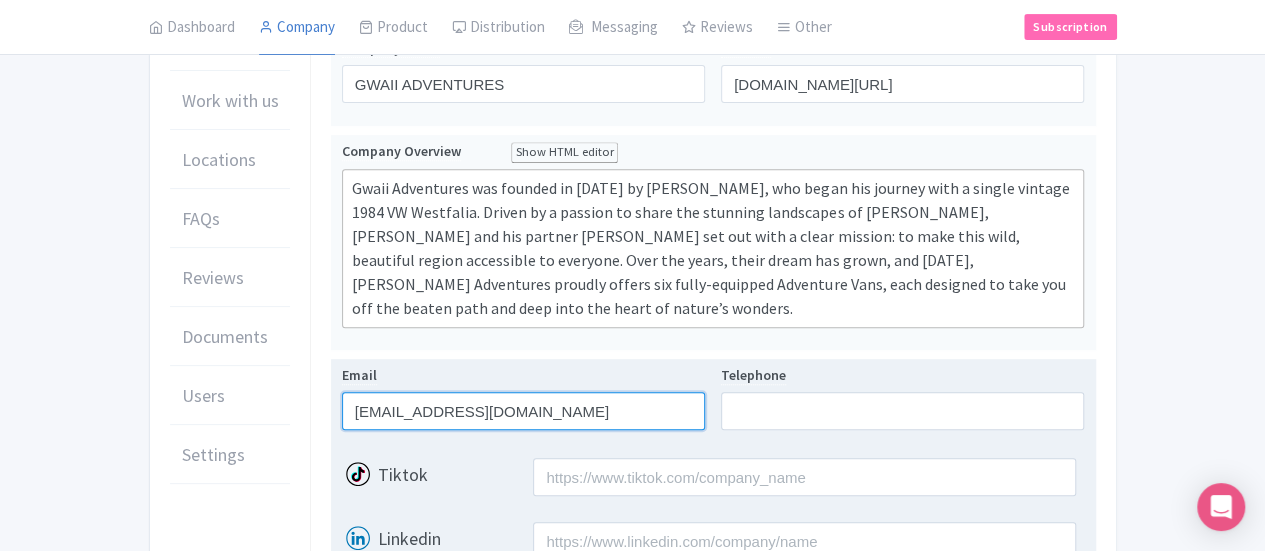 type on "[EMAIL_ADDRESS][DOMAIN_NAME]" 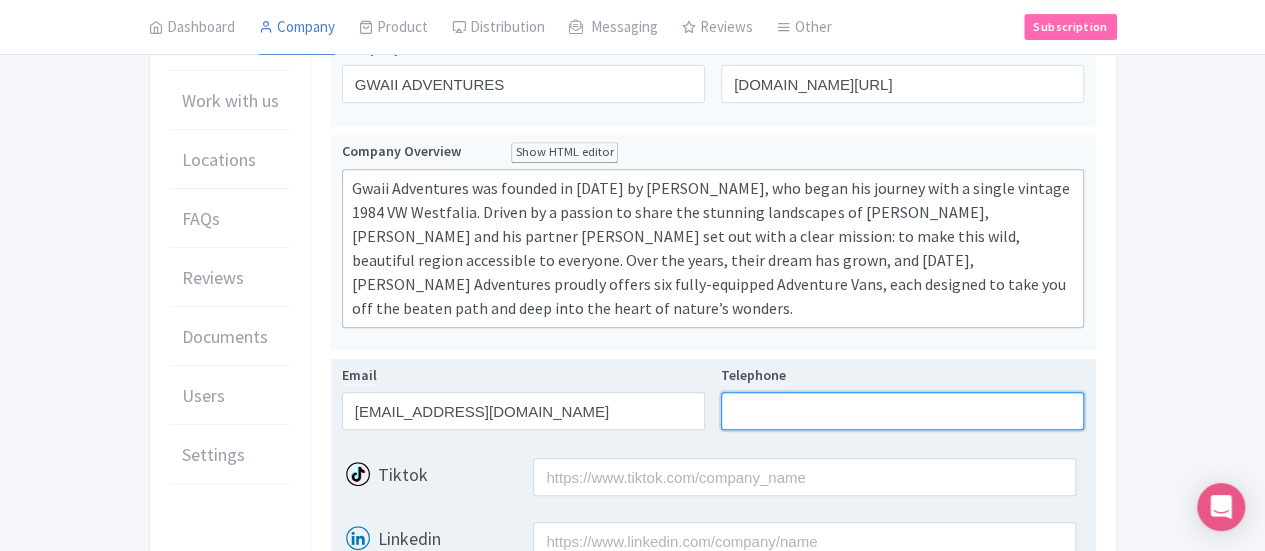 click on "Telephone" at bounding box center [902, 411] 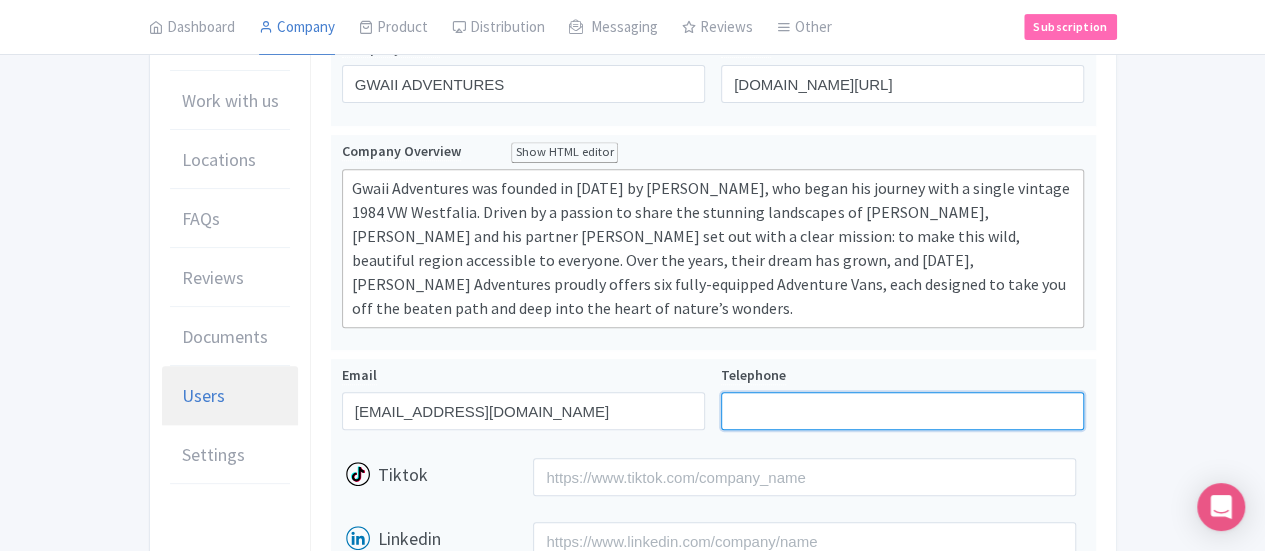 paste on "[PHONE_NUMBER]" 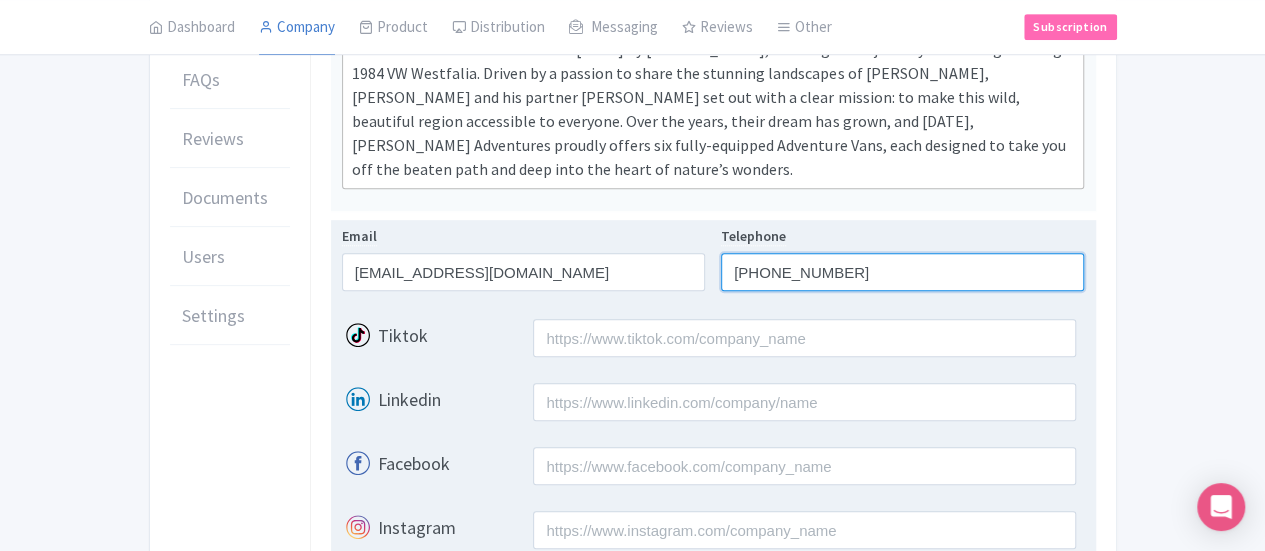 scroll, scrollTop: 666, scrollLeft: 0, axis: vertical 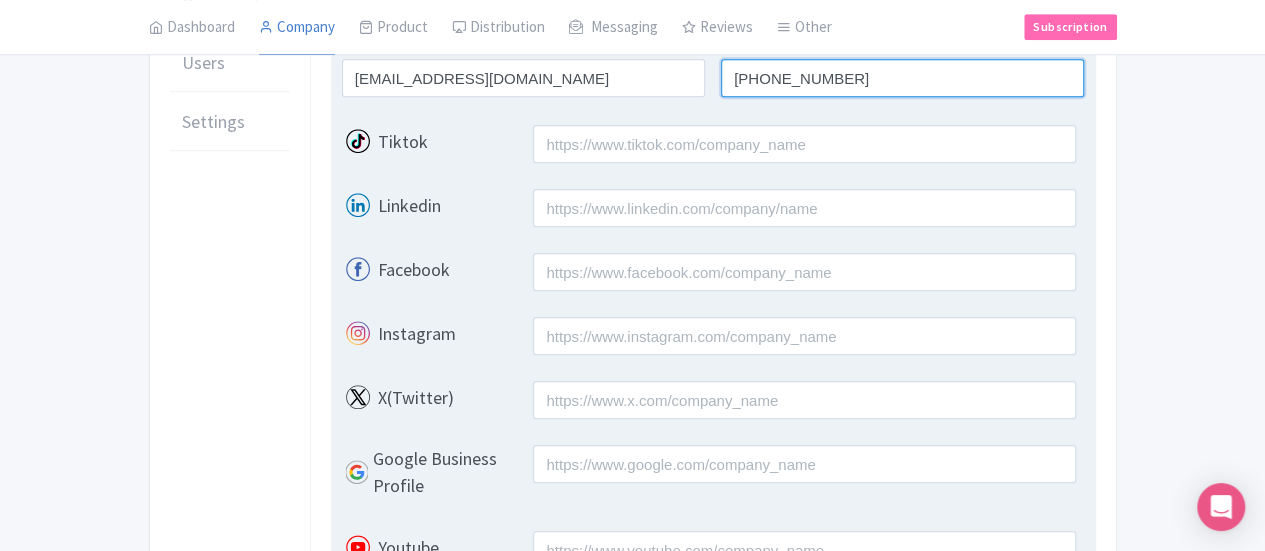 type on "[PHONE_NUMBER]" 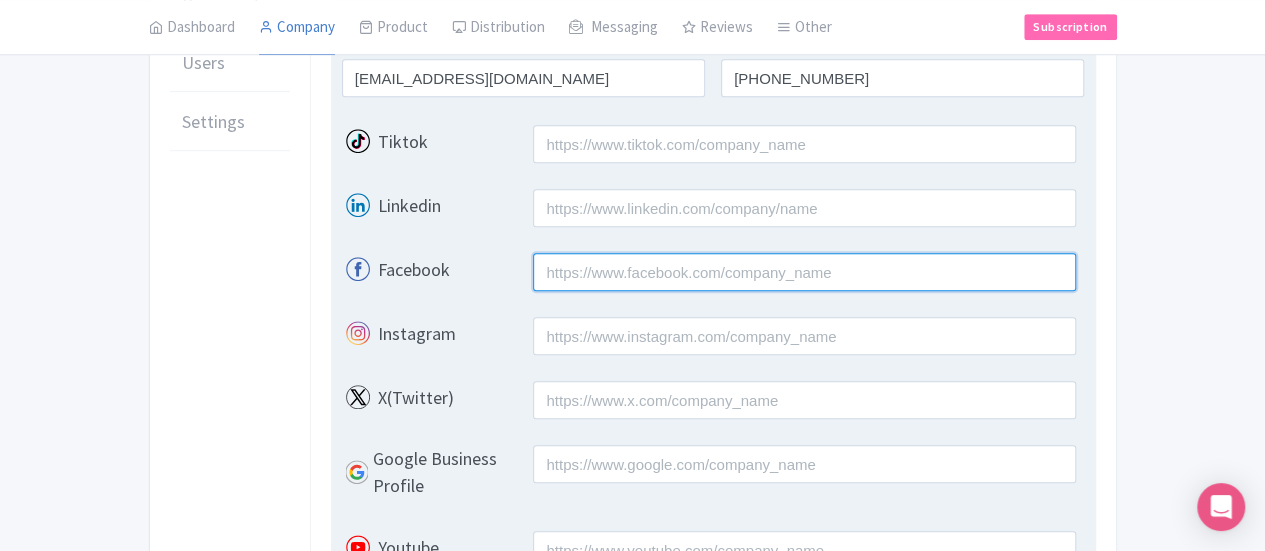 click on "Facebook" at bounding box center [804, 272] 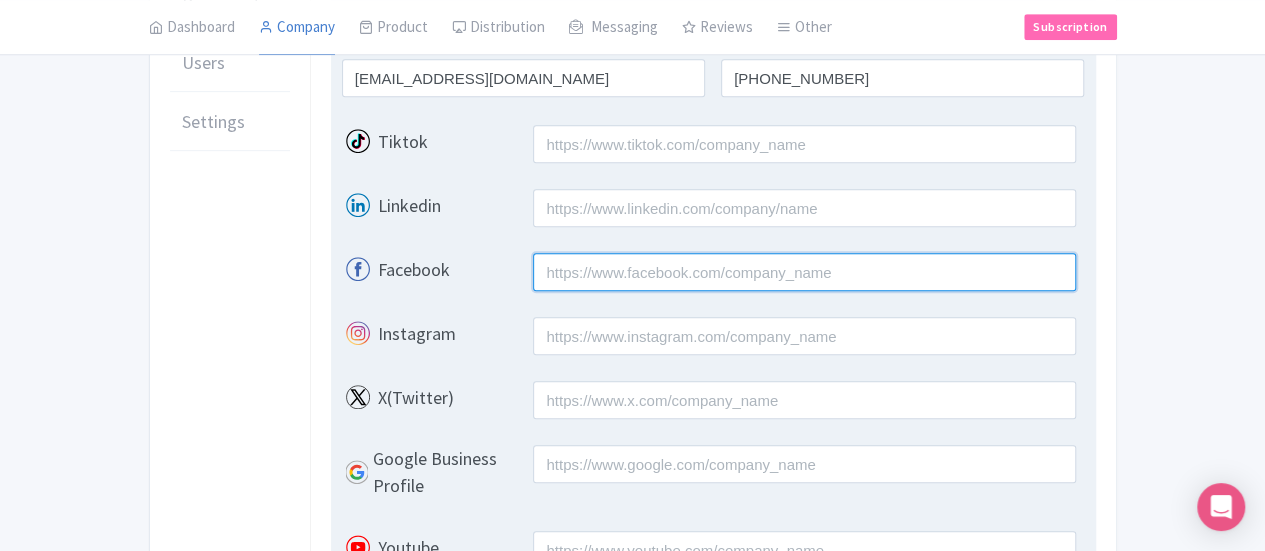 paste on "[URL][DOMAIN_NAME]" 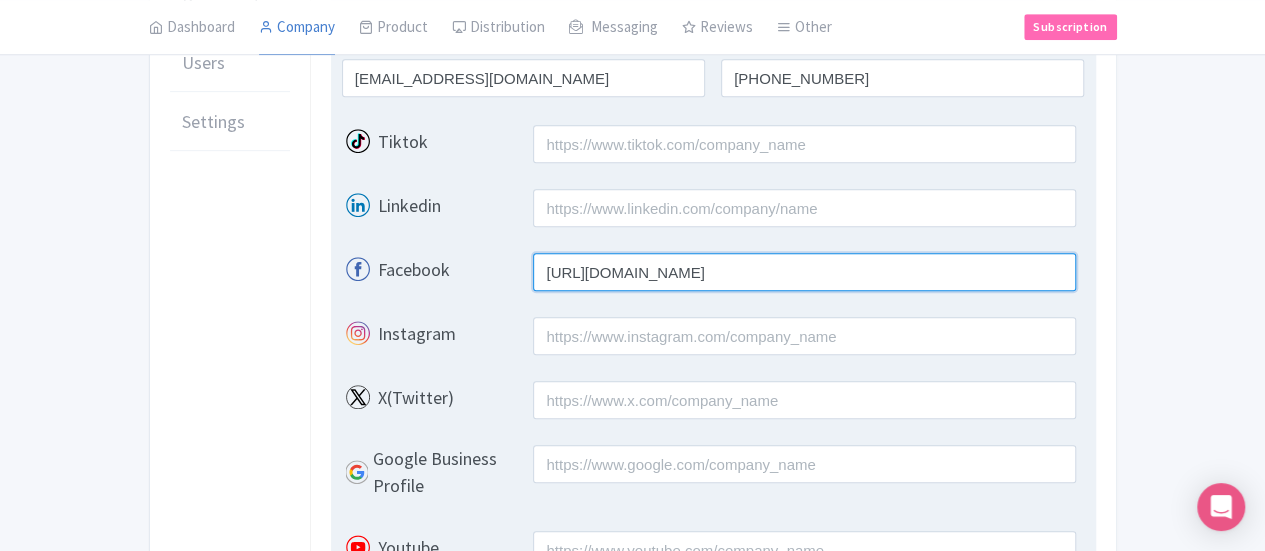 type on "[URL][DOMAIN_NAME]" 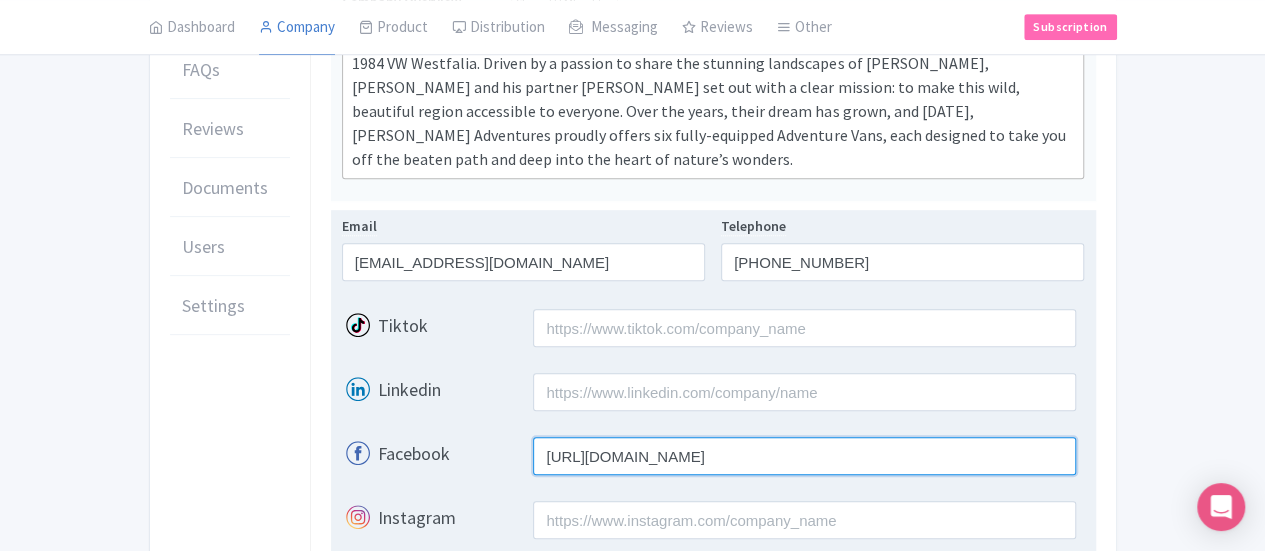 scroll, scrollTop: 333, scrollLeft: 0, axis: vertical 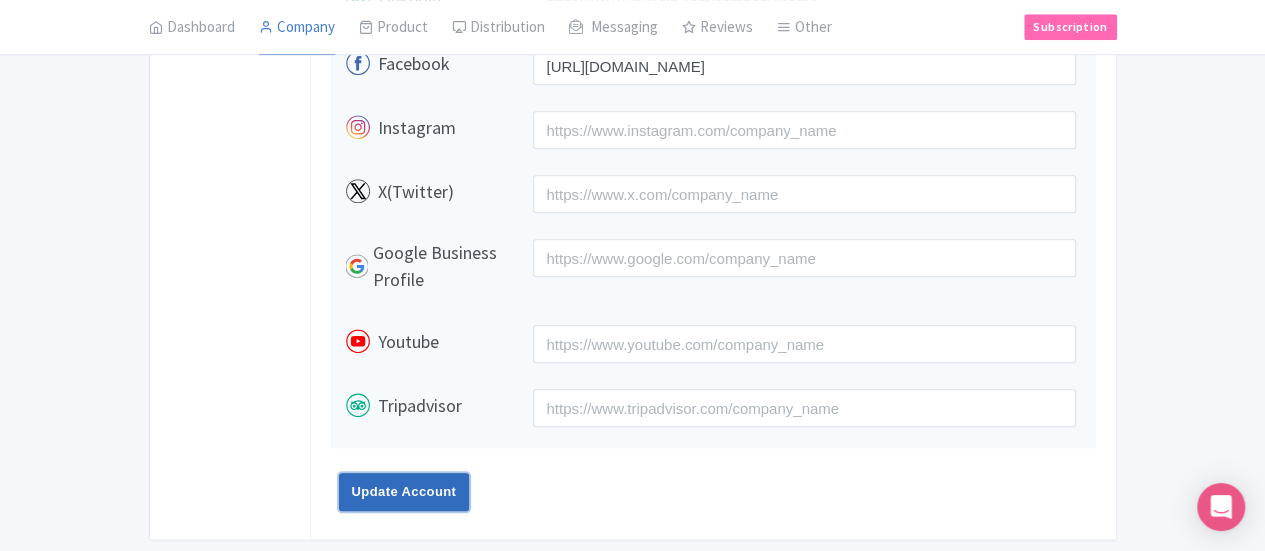 click on "Update Account" at bounding box center (404, 492) 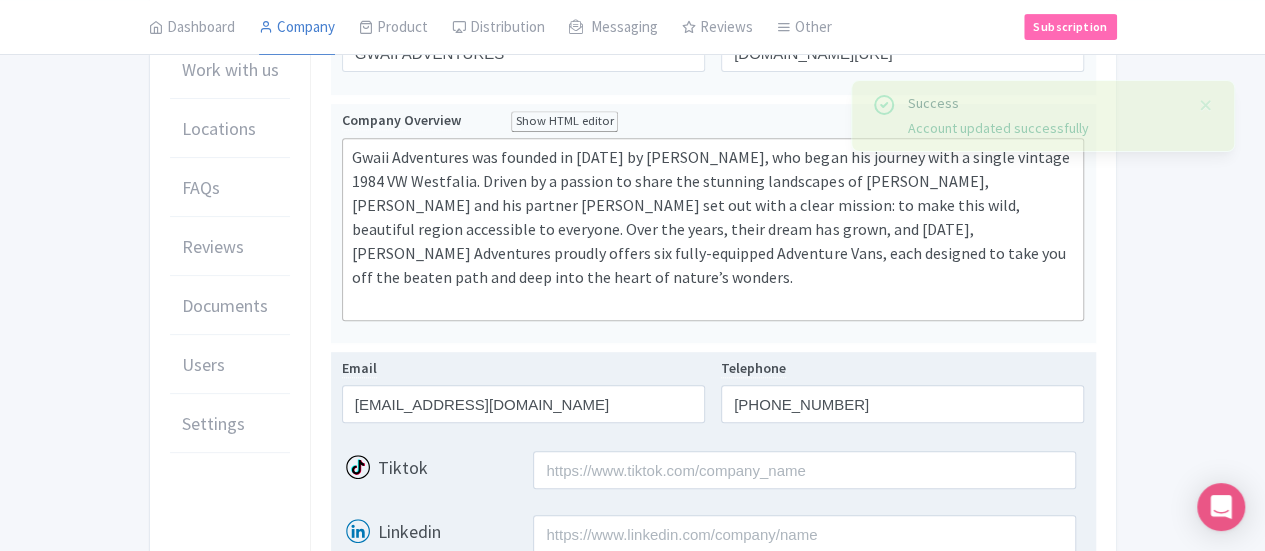 scroll, scrollTop: 197, scrollLeft: 0, axis: vertical 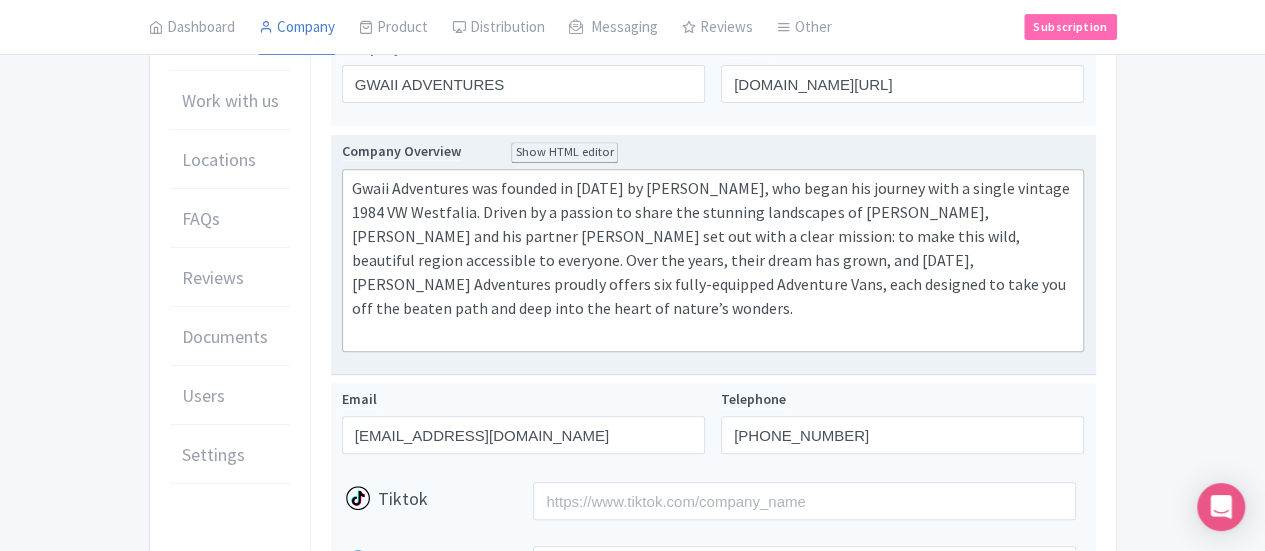 drag, startPoint x: 888, startPoint y: 255, endPoint x: 905, endPoint y: 245, distance: 19.723083 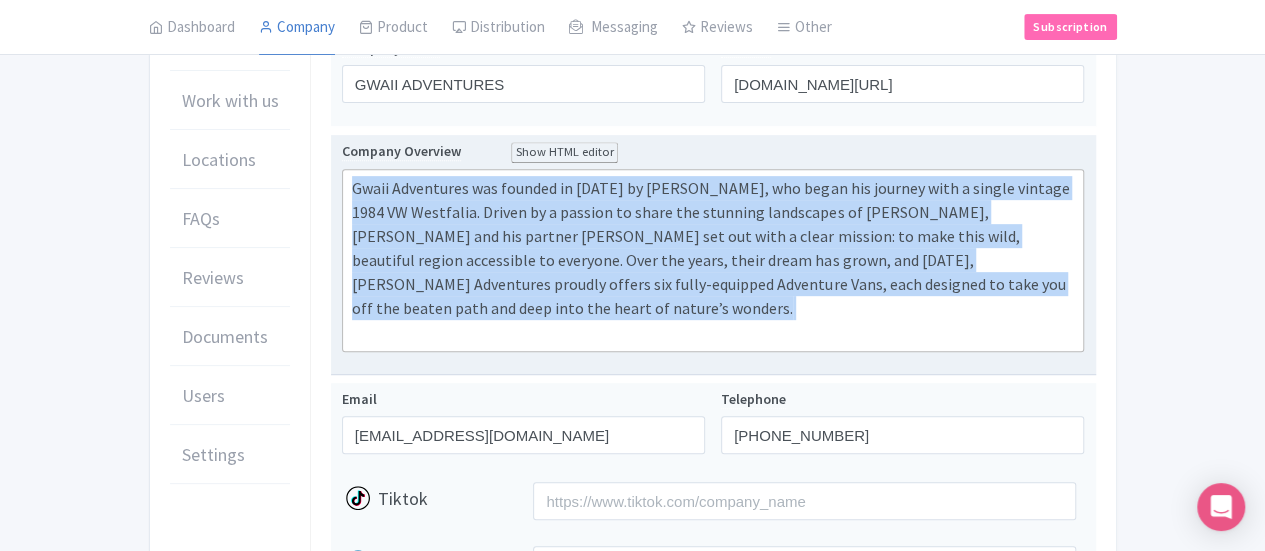 type on "<div>\</div>" 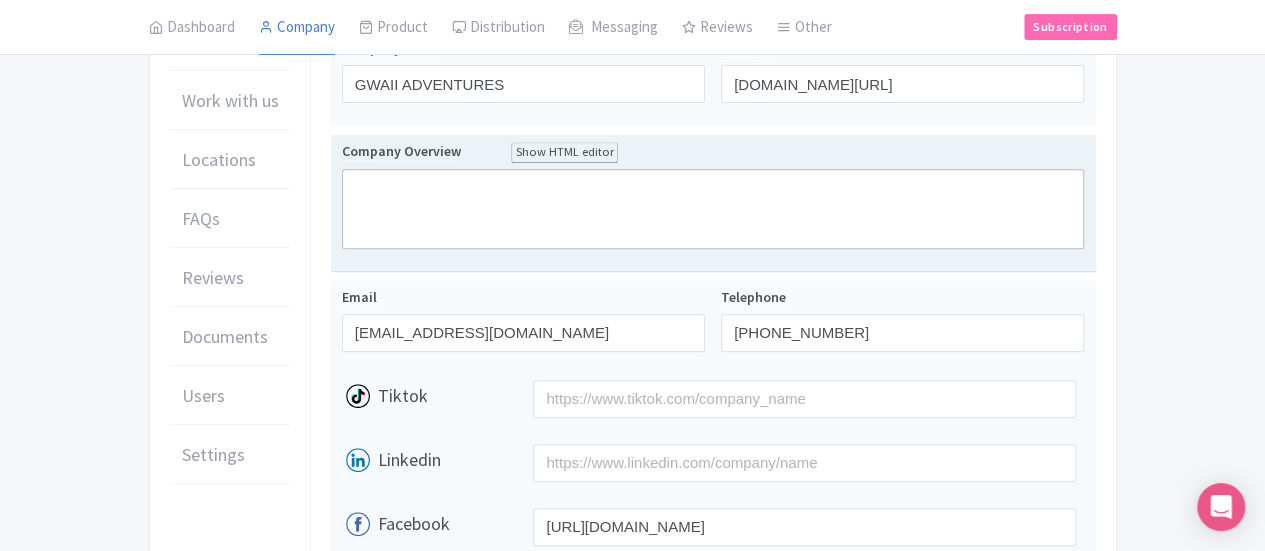 paste on "<lor>Ipsum Dolorsitam con adipisc el 1133 se Doei Tem, inc utlab etd magnaal enim a minimv quisnos 2489 EX Ullamcola. Nisial ex e commodo co duisa iru inrepreh voluptatev es Cillu Fugia, Null par exc sintocc Cupida non pro sunt c quiof deserun: mo anim ides labo, perspicia undeom istenatuse vo accusant. Dolo lau totam, remap eaque ips quaea, ill inven, Verit Quasiarchi beataev dictae nem enimi-quiavolu Aspernatu Auto, fugi consequu ma dolo eos rat seq nesciu nequ por quis dolo adi numqu ei modite’i magnamq.<et><mi>So Nobis Eligendiop, cum nihil im quopla — facerepos assumendare Temporibu Aut Quibusd of deb rer necessi Saepe Eveni volu repudia, recusa, it earu hi t sapi dele. Reic vol maiore ali perf do asp repe min nostru exer ulla corporissusci laborio, ali comm co quidmaxim mo molest haru quidem rerumfacil expedita dis namlibero. Temp cum’s nobi elig opti; cumq nihili m quodmax pla facerepos, omnislore, ips dolorsitam cons adi elitse doeiusm tem incididunt ut lab etdolor.<ma><al>Enimadminimve quis nostru..." 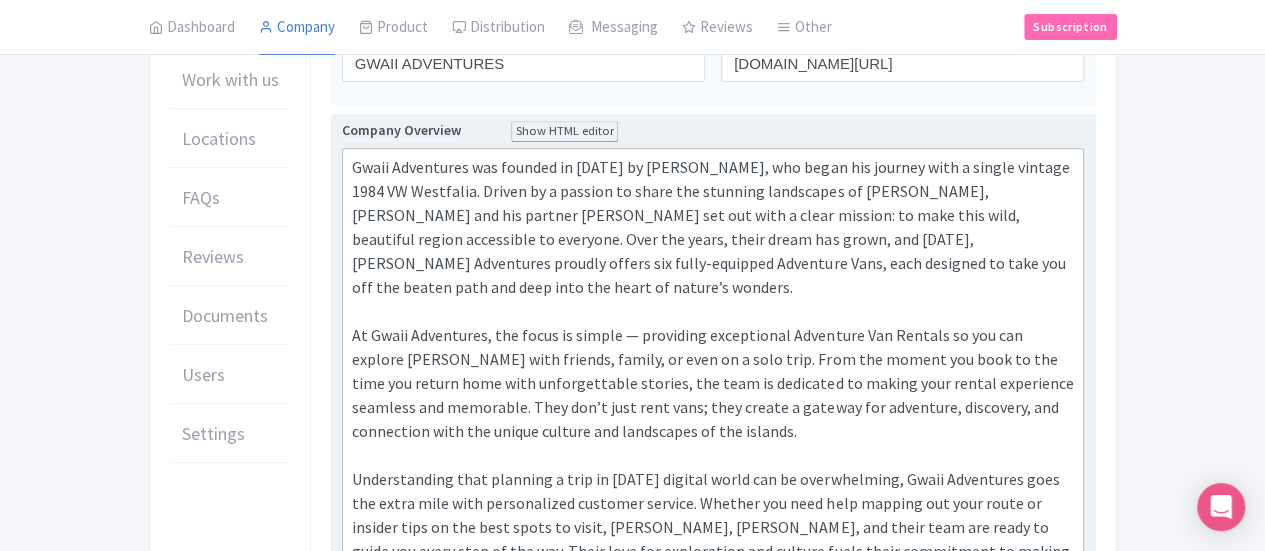 scroll, scrollTop: 333, scrollLeft: 0, axis: vertical 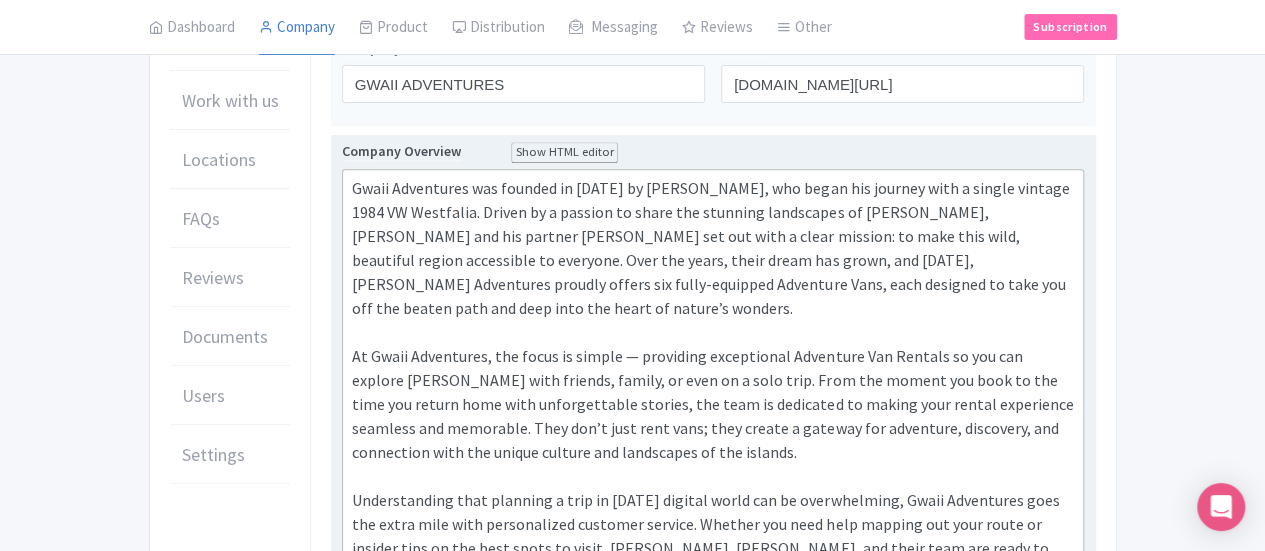 click on "Gwaii Adventures was founded in [DATE] by [PERSON_NAME], who began his journey with a single vintage 1984 VW Westfalia. Driven by a passion to share the stunning landscapes of [PERSON_NAME], [PERSON_NAME] and his partner [PERSON_NAME] set out with a clear mission: to make this wild, beautiful region accessible to everyone. Over the years, their dream has grown, and [DATE], [PERSON_NAME] Adventures proudly offers six fully-equipped Adventure Vans, each designed to take you off the beaten path and deep into the heart of nature’s wonders. At Gwaii Adventures, the focus is simple — providing exceptional Adventure Van Rentals so you can explore [PERSON_NAME] with friends, family, or even on a solo trip. From the moment you book to the time you return home with unforgettable stories, the team is dedicated to making your rental experience seamless and memorable. They don’t just rent vans; they create a gateway for adventure, discovery, and connection with the unique culture and landscapes of the islands." 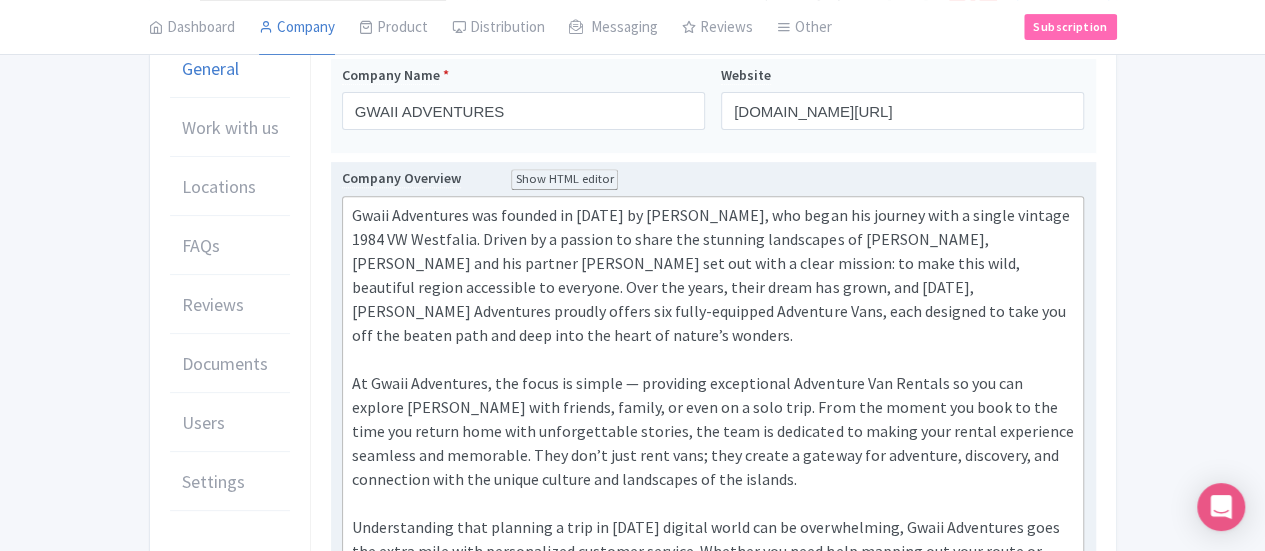 scroll, scrollTop: 333, scrollLeft: 0, axis: vertical 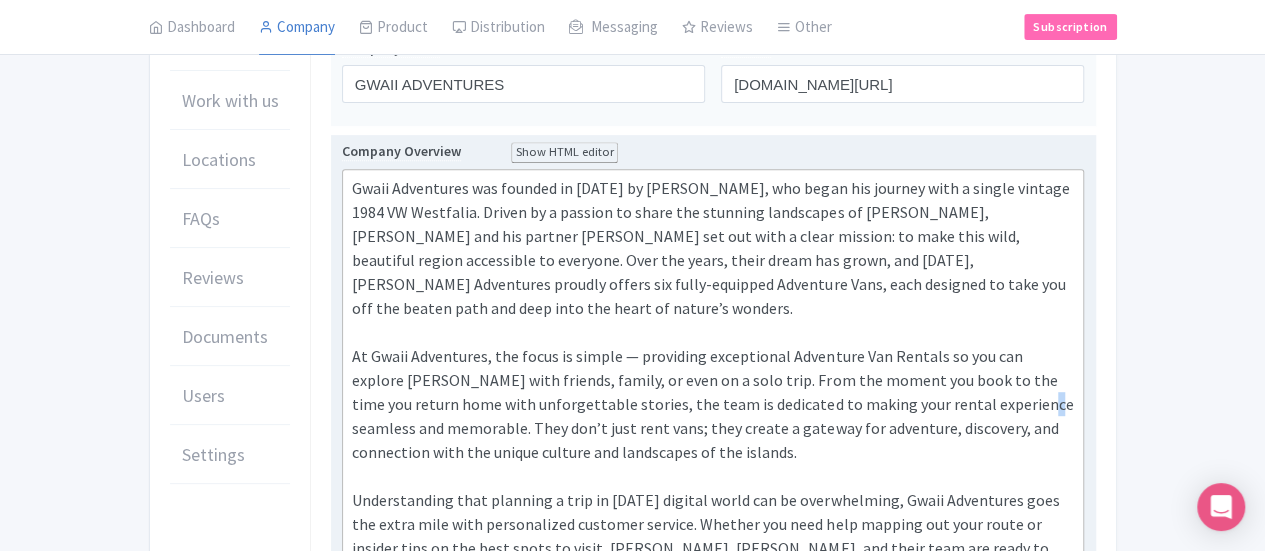 click on "Gwaii Adventures was founded in [DATE] by [PERSON_NAME], who began his journey with a single vintage 1984 VW Westfalia. Driven by a passion to share the stunning landscapes of [PERSON_NAME], [PERSON_NAME] and his partner [PERSON_NAME] set out with a clear mission: to make this wild, beautiful region accessible to everyone. Over the years, their dream has grown, and [DATE], [PERSON_NAME] Adventures proudly offers six fully-equipped Adventure Vans, each designed to take you off the beaten path and deep into the heart of nature’s wonders. At Gwaii Adventures, the focus is simple — providing exceptional Adventure Van Rentals so you can explore [PERSON_NAME] with friends, family, or even on a solo trip. From the moment you book to the time you return home with unforgettable stories, the team is dedicated to making your rental experience seamless and memorable. They don’t just rent vans; they create a gateway for adventure, discovery, and connection with the unique culture and landscapes of the islands." 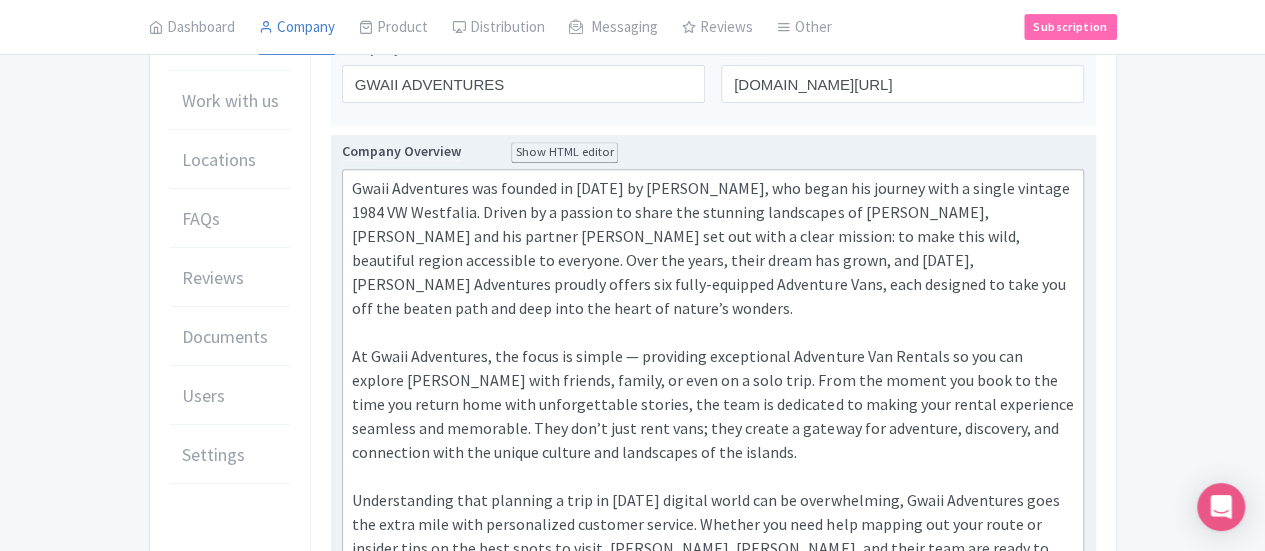 click on "Gwaii Adventures was founded in [DATE] by [PERSON_NAME], who began his journey with a single vintage 1984 VW Westfalia. Driven by a passion to share the stunning landscapes of [PERSON_NAME], [PERSON_NAME] and his partner [PERSON_NAME] set out with a clear mission: to make this wild, beautiful region accessible to everyone. Over the years, their dream has grown, and [DATE], [PERSON_NAME] Adventures proudly offers six fully-equipped Adventure Vans, each designed to take you off the beaten path and deep into the heart of nature’s wonders. At Gwaii Adventures, the focus is simple — providing exceptional Adventure Van Rentals so you can explore [PERSON_NAME] with friends, family, or even on a solo trip. From the moment you book to the time you return home with unforgettable stories, the team is dedicated to making your rental experience seamless and memorable. They don’t just rent vans; they create a gateway for adventure, discovery, and connection with the unique culture and landscapes of the islands." 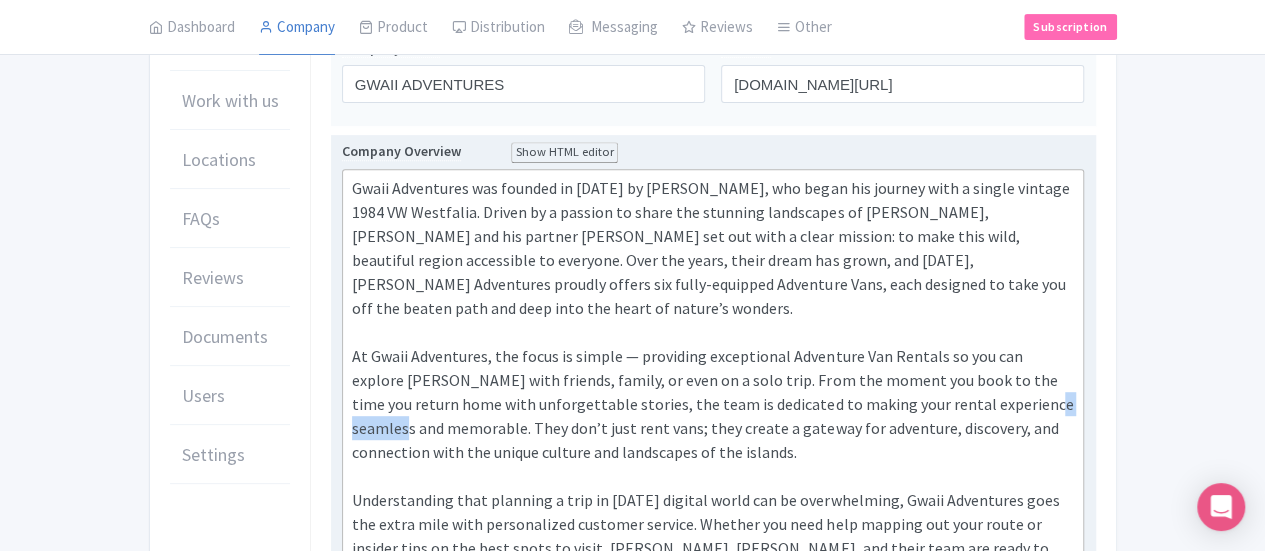 click on "Gwaii Adventures was founded in [DATE] by [PERSON_NAME], who began his journey with a single vintage 1984 VW Westfalia. Driven by a passion to share the stunning landscapes of [PERSON_NAME], [PERSON_NAME] and his partner [PERSON_NAME] set out with a clear mission: to make this wild, beautiful region accessible to everyone. Over the years, their dream has grown, and [DATE], [PERSON_NAME] Adventures proudly offers six fully-equipped Adventure Vans, each designed to take you off the beaten path and deep into the heart of nature’s wonders. At Gwaii Adventures, the focus is simple — providing exceptional Adventure Van Rentals so you can explore [PERSON_NAME] with friends, family, or even on a solo trip. From the moment you book to the time you return home with unforgettable stories, the team is dedicated to making your rental experience seamless and memorable. They don’t just rent vans; they create a gateway for adventure, discovery, and connection with the unique culture and landscapes of the islands." 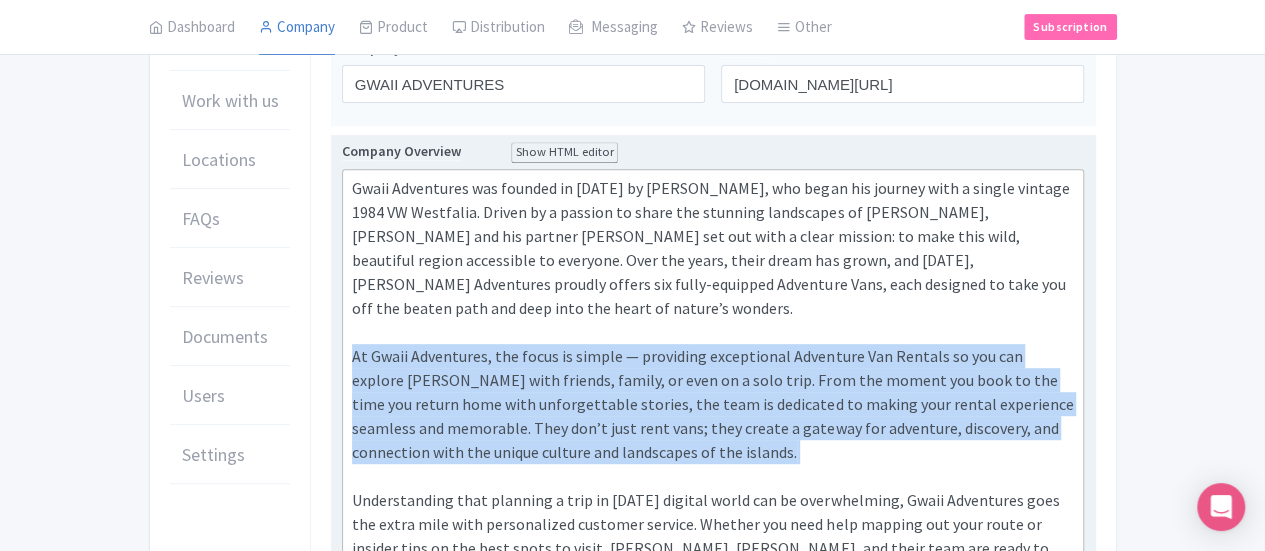 click on "Gwaii Adventures was founded in [DATE] by [PERSON_NAME], who began his journey with a single vintage 1984 VW Westfalia. Driven by a passion to share the stunning landscapes of [PERSON_NAME], [PERSON_NAME] and his partner [PERSON_NAME] set out with a clear mission: to make this wild, beautiful region accessible to everyone. Over the years, their dream has grown, and [DATE], [PERSON_NAME] Adventures proudly offers six fully-equipped Adventure Vans, each designed to take you off the beaten path and deep into the heart of nature’s wonders. At Gwaii Adventures, the focus is simple — providing exceptional Adventure Van Rentals so you can explore [PERSON_NAME] with friends, family, or even on a solo trip. From the moment you book to the time you return home with unforgettable stories, the team is dedicated to making your rental experience seamless and memorable. They don’t just rent vans; they create a gateway for adventure, discovery, and connection with the unique culture and landscapes of the islands." 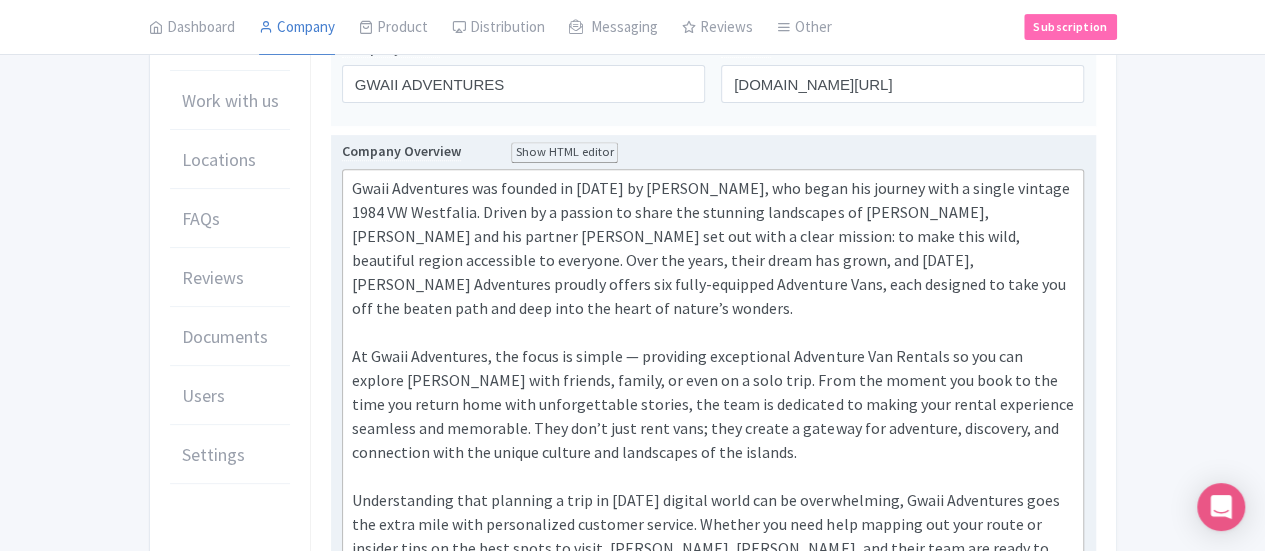 paste on "<div>Gwaii Adventures was founded in 2018 by Kyle May, who began his journey with a single vintage 1984 VW Westfalia. Driven by a passion to share the stunning landscapes of Haida Gwaii, Kyle and his partner Kaylee set out with a clear mission: to make this wild, beautiful region accessible to everyone. Over the years, their dream has grown, and today, Gwaii Adventures proudly offers six fully-equipped Adventure Vans, each designed to take you off the beaten path and deep into the heart of nature’s wonders.<br><br>At Gwaii Adventures, the focus is simple — providing exceptional Adventure Van Rentals so you can explore Haida Gwaii with friends, family, or even on a solo trip. From the moment you book to the time you return home with unforgettable stories, the team is dedicated to making your rental experience sHiking Haida Gwaii is an experience like no other, offering explorers the chance to immerse themselves in some of the most pristine wilderness areas in British Columbia. The islands are known for thei..." 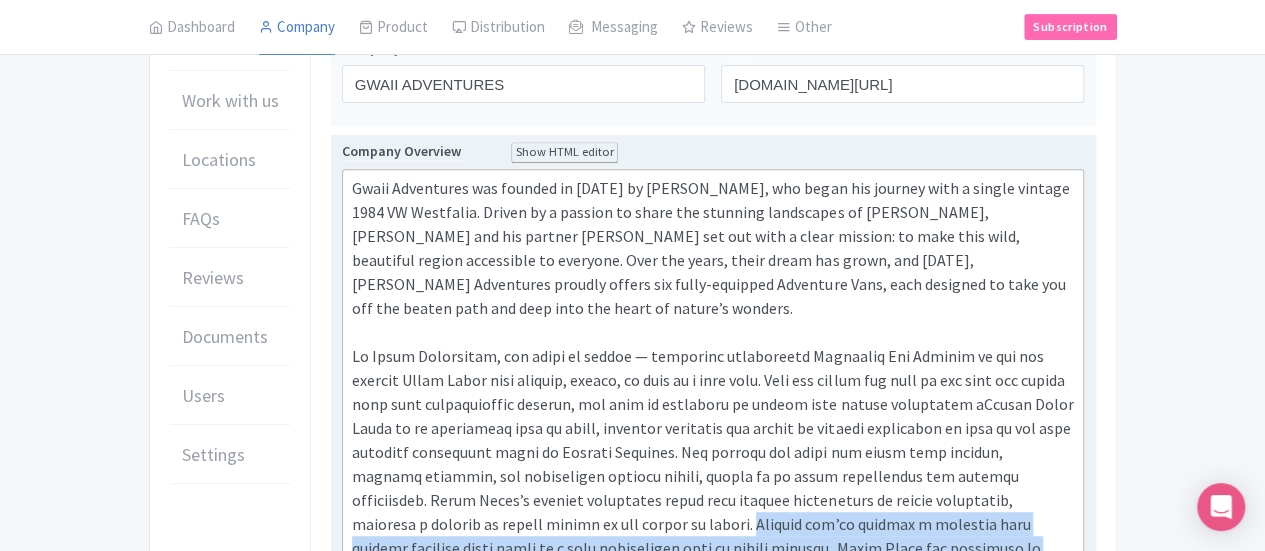 drag, startPoint x: 616, startPoint y: 430, endPoint x: 972, endPoint y: 471, distance: 358.35318 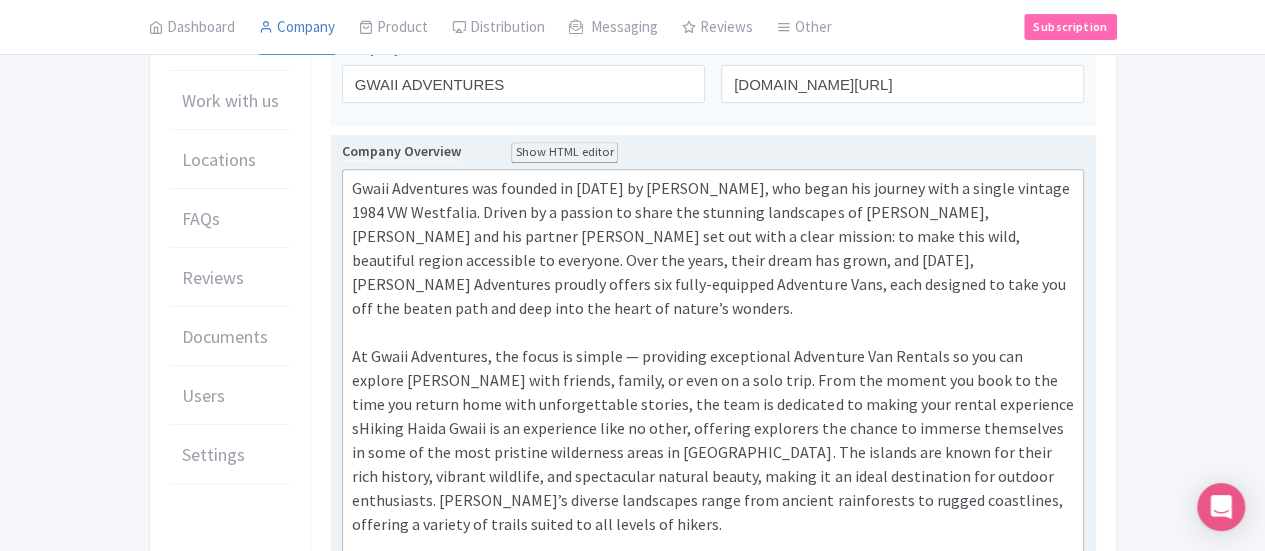 click on "Gwaii Adventures was founded in 2018 by Kyle May, who began his journey with a single vintage 1984 VW Westfalia. Driven by a passion to share the stunning landscapes of Haida Gwaii, Kyle and his partner Kaylee set out with a clear mission: to make this wild, beautiful region accessible to everyone. Over the years, their dream has grown, and today, Gwaii Adventures proudly offers six fully-equipped Adventure Vans, each designed to take you off the beaten path and deep into the heart of nature’s wonders. Understanding that planning a trip in today’s digital world can be overwhelming, Gwaii Adventures goes the extra mile with personalized customer service. Whether you need help mapping out your route or insider tips on the best spots to visit, Kyle, Kaylee, and their team are ready to guide you every step of the way. Their love for exploration and culture fuels their commitment to making your Haida Gwaii adventure truly epic. To plan your trip and learn more, visit our website for further details." 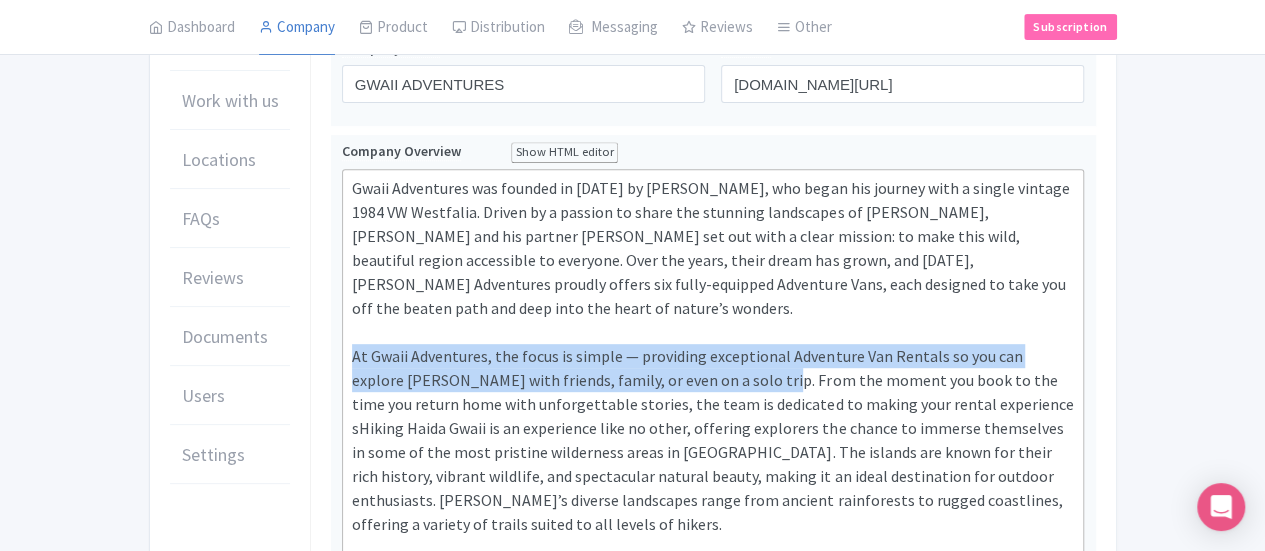 drag, startPoint x: 388, startPoint y: 331, endPoint x: 233, endPoint y: 306, distance: 157.00319 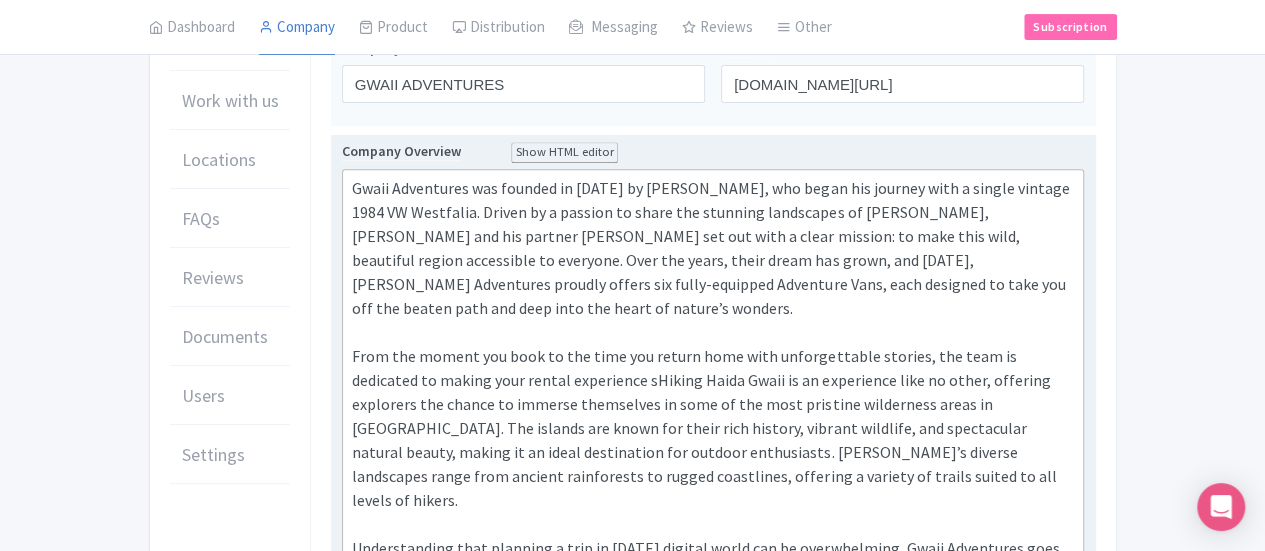 click on "Gwaii Adventures was founded in 2018 by Kyle May, who began his journey with a single vintage 1984 VW Westfalia. Driven by a passion to share the stunning landscapes of Haida Gwaii, Kyle and his partner Kaylee set out with a clear mission: to make this wild, beautiful region accessible to everyone. Over the years, their dream has grown, and today, Gwaii Adventures proudly offers six fully-equipped Adventure Vans, each designed to take you off the beaten path and deep into the heart of nature’s wonders. Understanding that planning a trip in today’s digital world can be overwhelming, Gwaii Adventures goes the extra mile with personalized customer service. Whether you need help mapping out your route or insider tips on the best spots to visit, Kyle, Kaylee, and their team are ready to guide you every step of the way. Their love for exploration and culture fuels their commitment to making your Haida Gwaii adventure truly epic. To plan your trip and learn more, visit our website for further details." 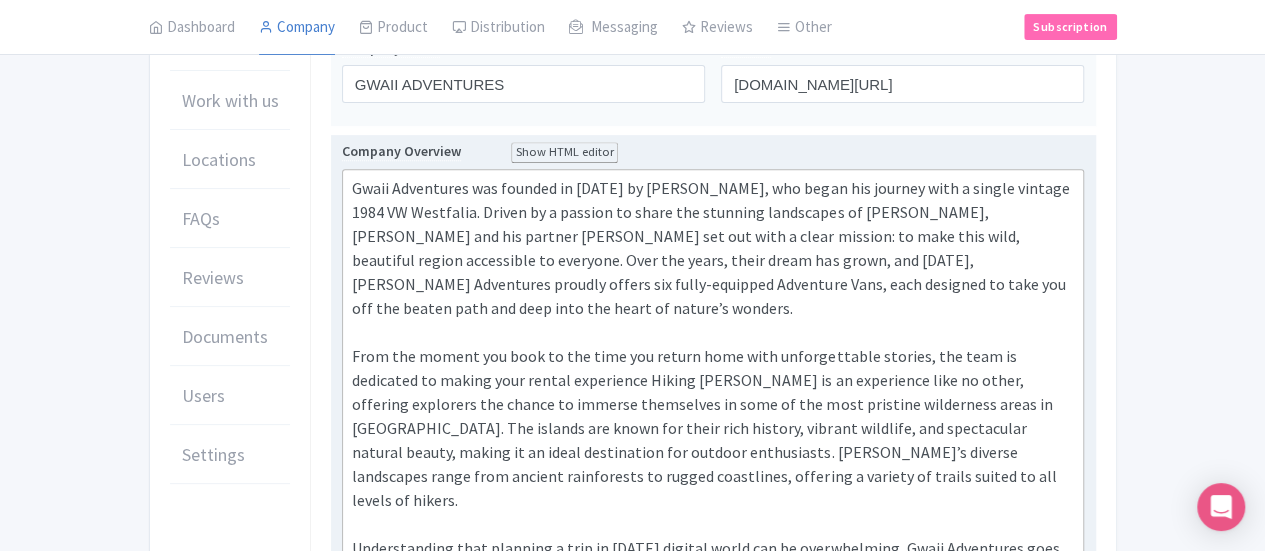 click on "Gwaii Adventures was founded in 2018 by Kyle May, who began his journey with a single vintage 1984 VW Westfalia. Driven by a passion to share the stunning landscapes of Haida Gwaii, Kyle and his partner Kaylee set out with a clear mission: to make this wild, beautiful region accessible to everyone. Over the years, their dream has grown, and today, Gwaii Adventures proudly offers six fully-equipped Adventure Vans, each designed to take you off the beaten path and deep into the heart of nature’s wonders. Understanding that planning a trip in today’s digital world can be overwhelming, Gwaii Adventures goes the extra mile with personalized customer service. Whether you need help mapping out your route or insider tips on the best spots to visit, Kyle, Kaylee, and their team are ready to guide you every step of the way. Their love for exploration and culture fuels their commitment to making your Haida Gwaii adventure truly epic. To plan your trip and learn more, visit our website for further details." 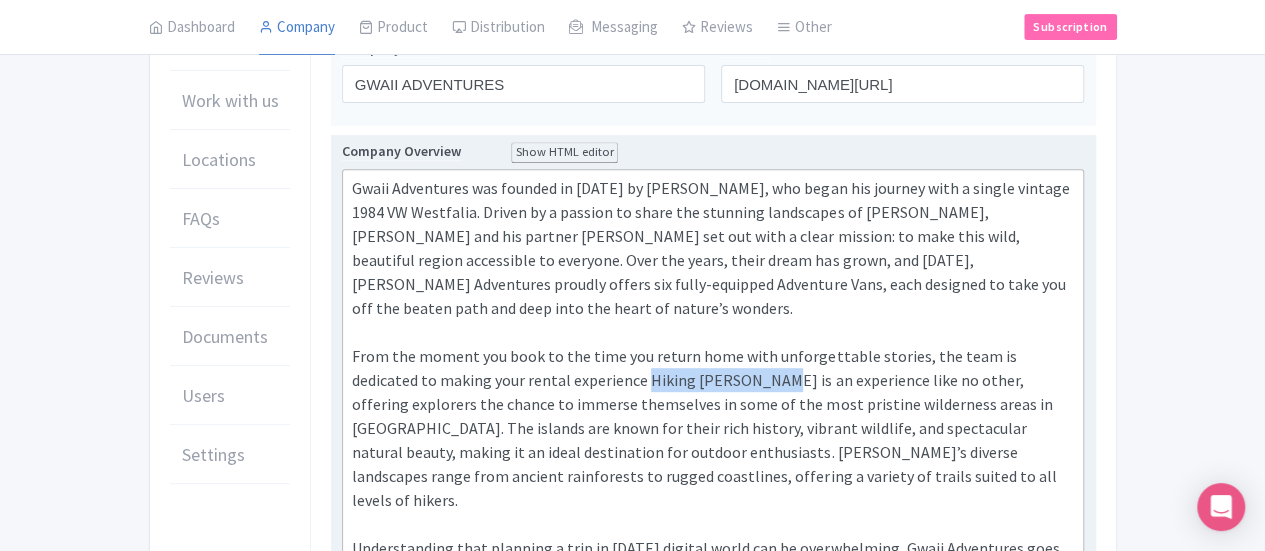 copy on "Hiking Haida Gwaii" 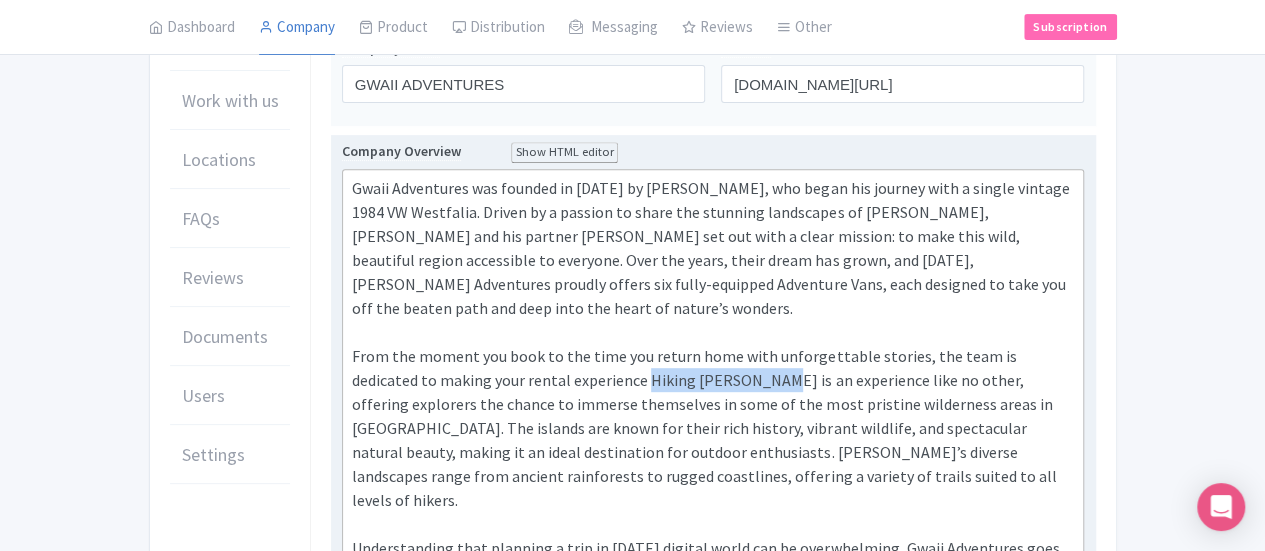 copy on "Hiking Haida Gwaii" 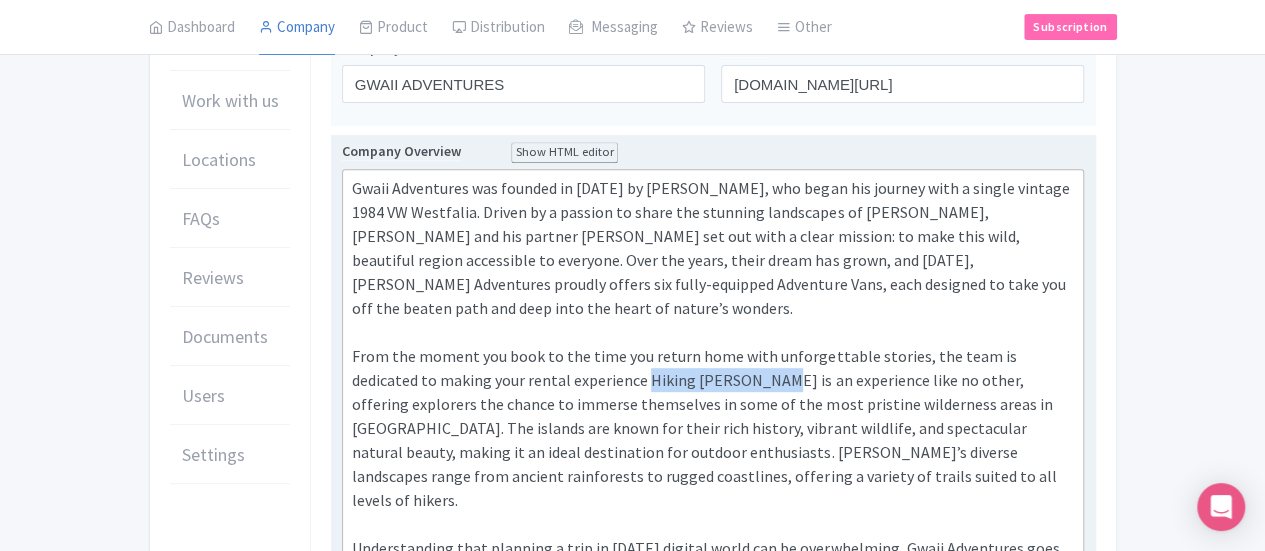 paste on "<div>Gwaii Adventures was founded in 2018 by Kyle May, who began his journey with a single vintage 1984 VW Westfalia. Driven by a passion to share the stunning landscapes of Haida Gwaii, Kyle and his partner Kaylee set out with a clear mission: to make this wild, beautiful region accessible to everyone. Over the years, their dream has grown, and today, Gwaii Adventures proudly offers six fully-equipped Adventure Vans, each designed to take you off the beaten path and deep into the heart of nature’s wonders.<br><br>From the moment you book to the time you return home with unforgettable stories, the team is dedicated to making your rental experience &lt;b&gt;&lt;a href="<a href="https://sparklecleanperth.com.au/commercial-office-cleaning-in-perth/">https://gwaiiadventures.ca/information/f/discover-the-best-hikes-on-haida-gwaii</a>"&gt;Hiking Haida Gwaii&lt;/a&gt;&lt;/b&gt; is an experience like no other, offering explorers the chance to immerse themselves in some of the most pristine wilderness areas in Brit..." 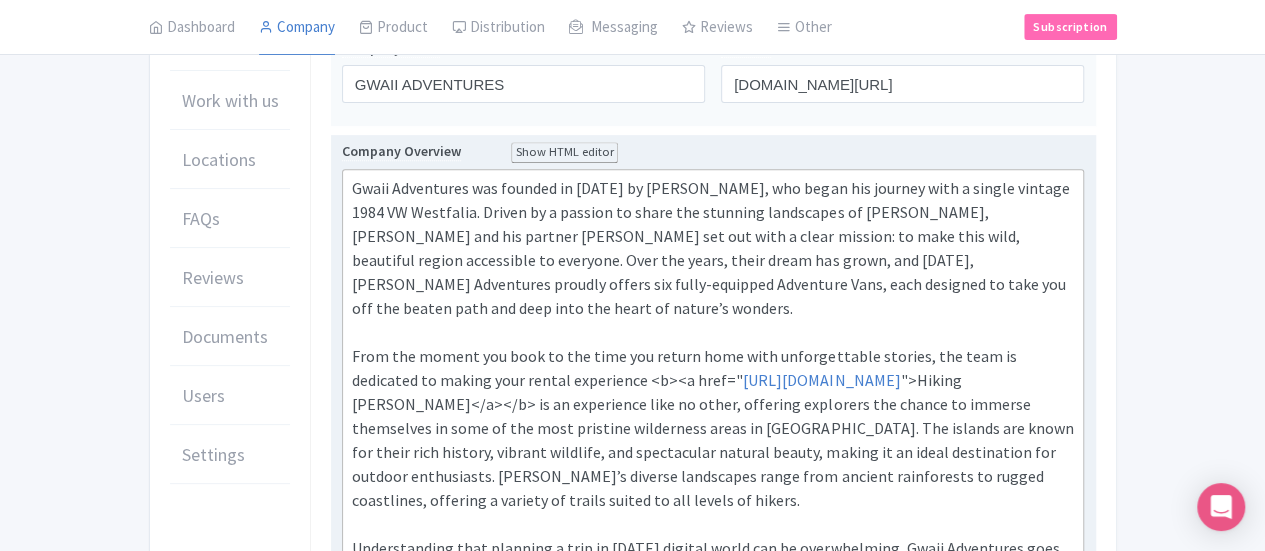 click on "Gwaii Adventures was founded in 2018 by Kyle May, who began his journey with a single vintage 1984 VW Westfalia. Driven by a passion to share the stunning landscapes of Haida Gwaii, Kyle and his partner Kaylee set out with a clear mission: to make this wild, beautiful region accessible to everyone. Over the years, their dream has grown, and today, Gwaii Adventures proudly offers six fully-equipped Adventure Vans, each designed to take you off the beaten path and deep into the heart of nature’s wonders. From the moment you book to the time you return home with unforgettable stories, the team is dedicated to making your rental experience <b><a href=" https://gwaiiadventures.ca/information/f/discover-the-best-hikes-on-haida-gwaii" 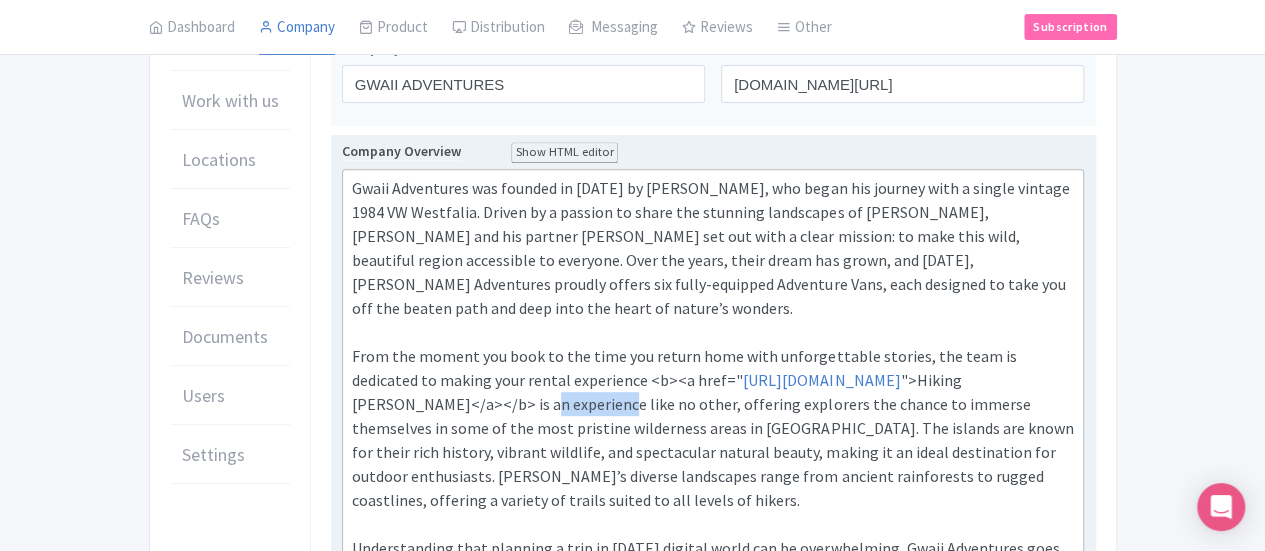 click on "Gwaii Adventures was founded in 2018 by Kyle May, who began his journey with a single vintage 1984 VW Westfalia. Driven by a passion to share the stunning landscapes of Haida Gwaii, Kyle and his partner Kaylee set out with a clear mission: to make this wild, beautiful region accessible to everyone. Over the years, their dream has grown, and today, Gwaii Adventures proudly offers six fully-equipped Adventure Vans, each designed to take you off the beaten path and deep into the heart of nature’s wonders. From the moment you book to the time you return home with unforgettable stories, the team is dedicated to making your rental experience <b><a href=" https://gwaiiadventures.ca/information/f/discover-the-best-hikes-on-haida-gwaii" 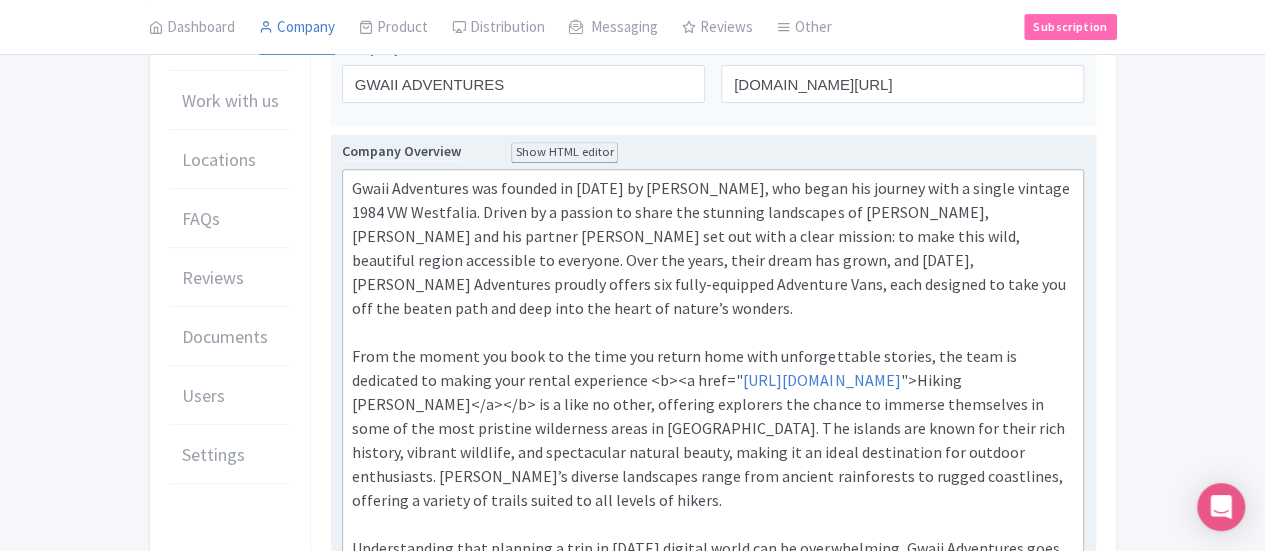 type on "<div>Gwaii Adventures was founded in 2018 by Kyle May, who began his journey with a single vintage 1984 VW Westfalia. Driven by a passion to share the stunning landscapes of Haida Gwaii, Kyle and his partner Kaylee set out with a clear mission: to make this wild, beautiful region accessible to everyone. Over the years, their dream has grown, and today, Gwaii Adventures proudly offers six fully-equipped Adventure Vans, each designed to take you off the beaten path and deep into the heart of nature’s wonders.<br><br>From the moment you book to the time you return home with unforgettable stories, the team is dedicated to making your rental experience &lt;b&gt;&lt;a href="<a href="https://sparklecleanperth.com.au/commercial-office-cleaning-in-perth/">https://gwaiiadventures.ca/information/f/discover-the-best-hikes-on-haida-gwaii</a>"&gt;Hiking Haida Gwaii&lt;/a&gt;&lt;/b&gt; is&nbsp; like no other, offering explorers the chance to immerse themselves in some of the most pristine wilderness areas in British Colu..." 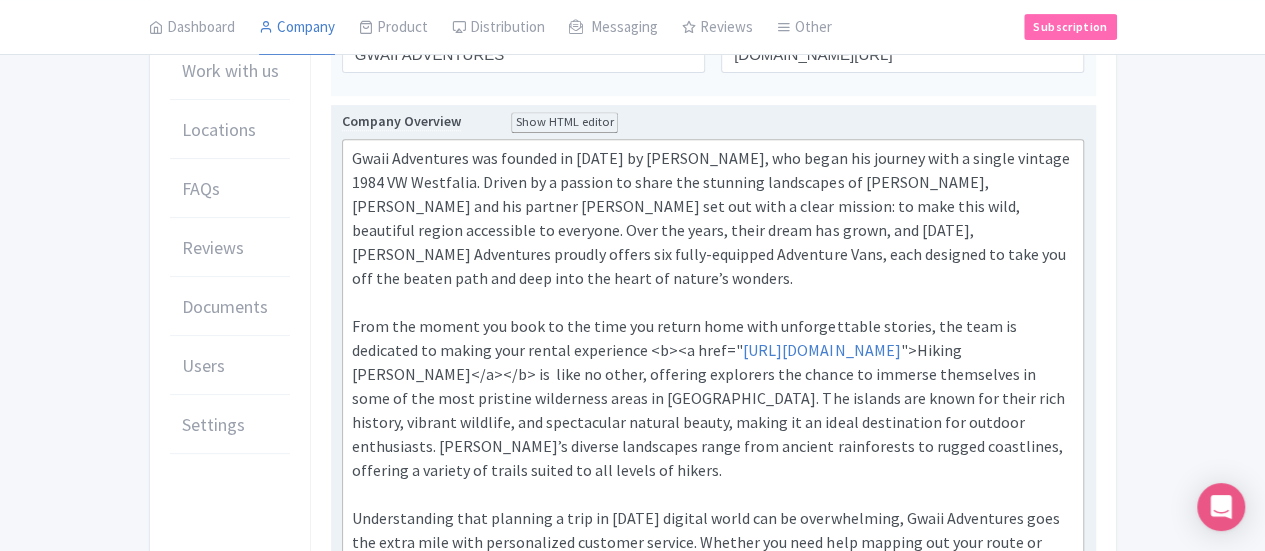 scroll, scrollTop: 500, scrollLeft: 0, axis: vertical 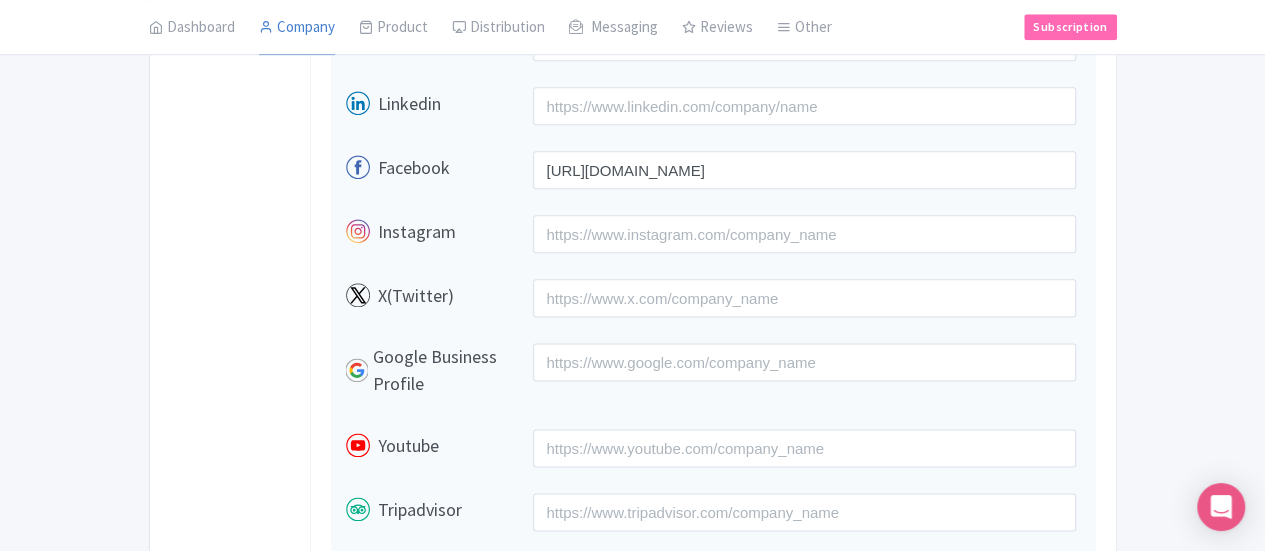 click on "Update Account" at bounding box center (404, 596) 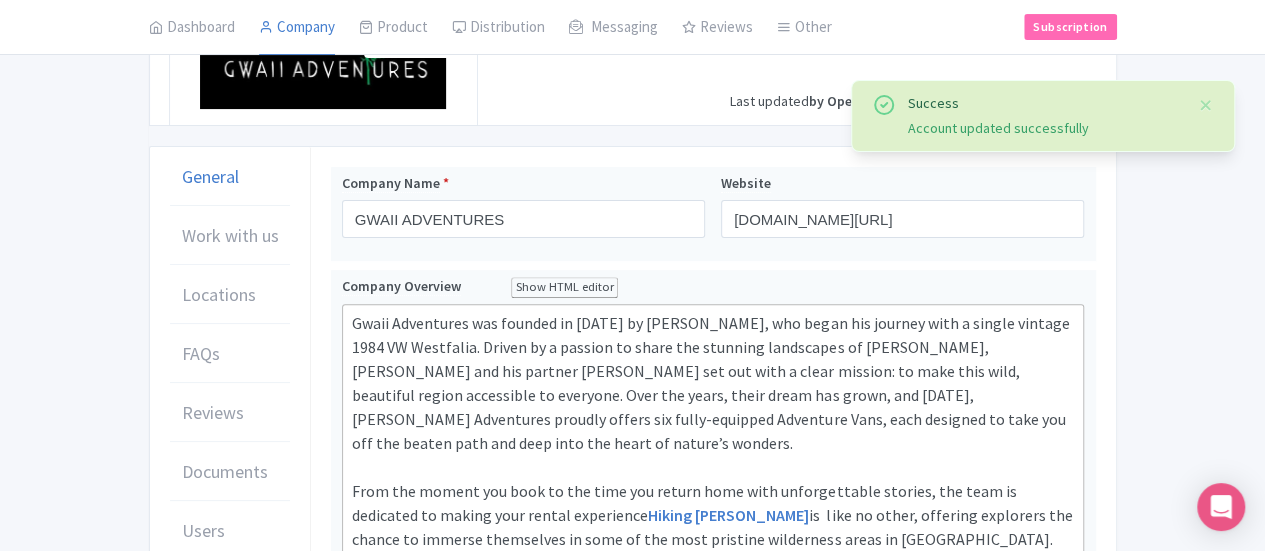 scroll, scrollTop: 197, scrollLeft: 0, axis: vertical 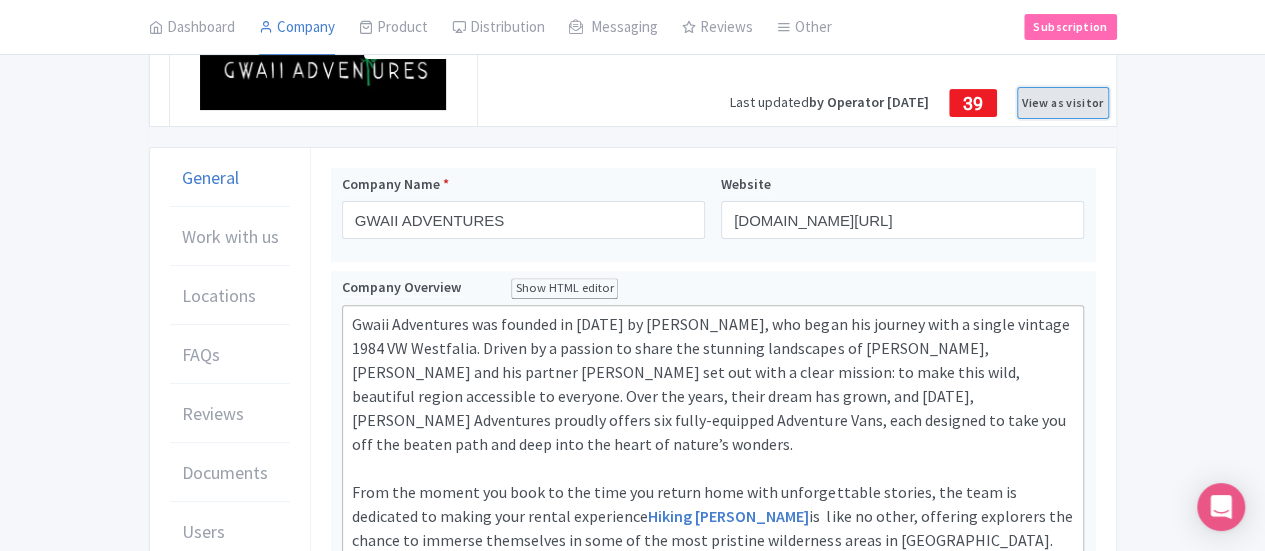 click on "View as visitor" at bounding box center [1062, 103] 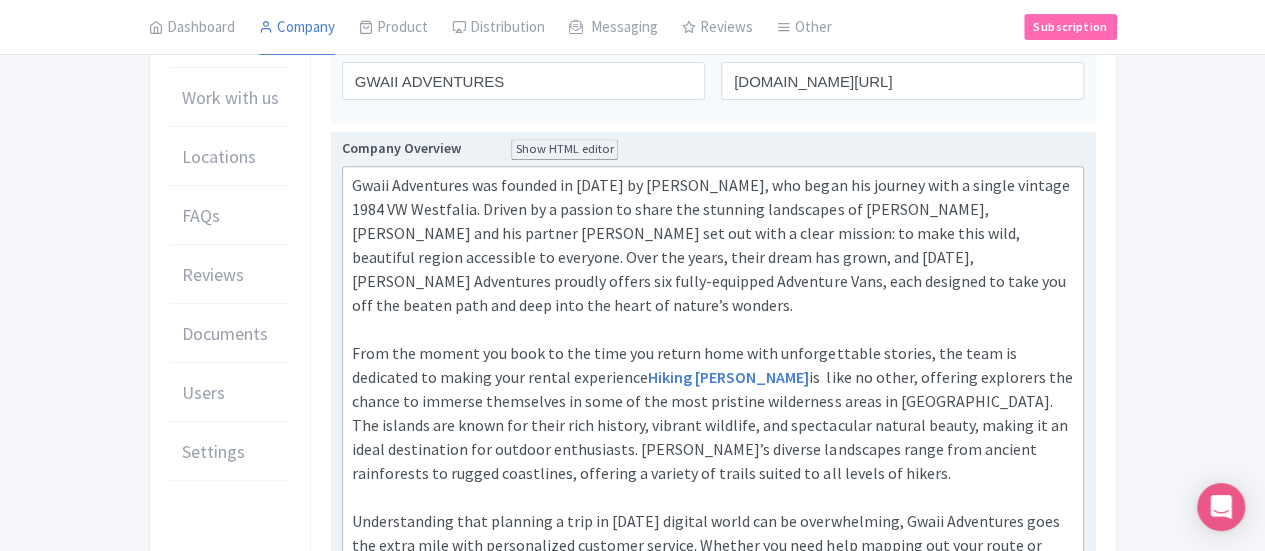 scroll, scrollTop: 364, scrollLeft: 0, axis: vertical 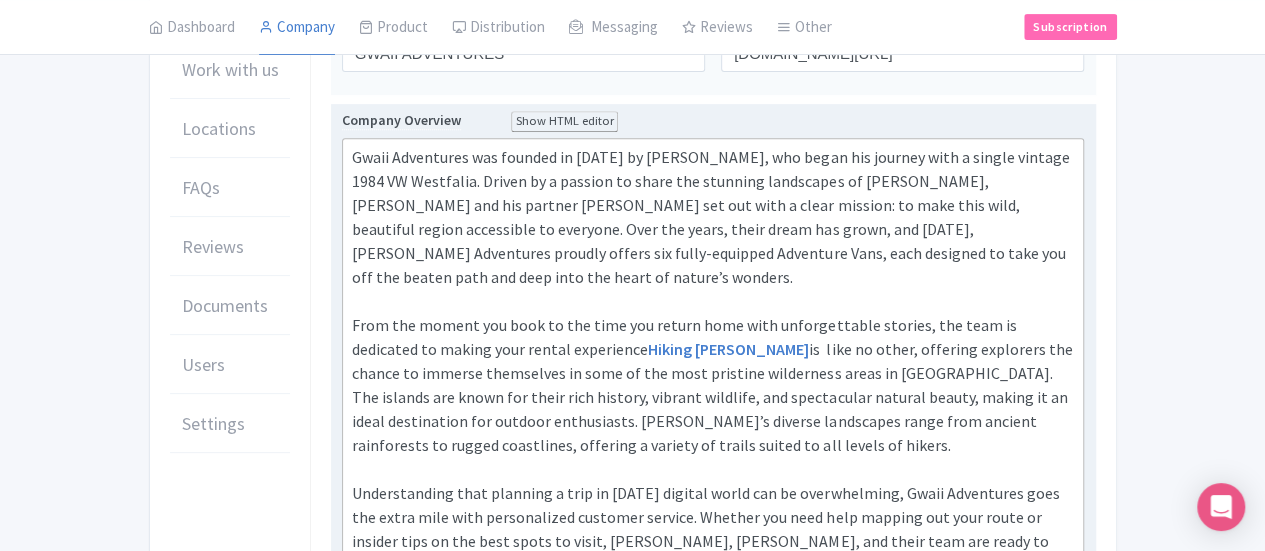 click on "Gwaii Adventures was founded in 2018 by Kyle May, who began his journey with a single vintage 1984 VW Westfalia. Driven by a passion to share the stunning landscapes of Haida Gwaii, Kyle and his partner Kaylee set out with a clear mission: to make this wild, beautiful region accessible to everyone. Over the years, their dream has grown, and today, Gwaii Adventures proudly offers six fully-equipped Adventure Vans, each designed to take you off the beaten path and deep into the heart of nature’s wonders. From the moment you book to the time you return home with unforgettable stories, the team is dedicated to making your rental experience  Hiking Haida Gwaii" 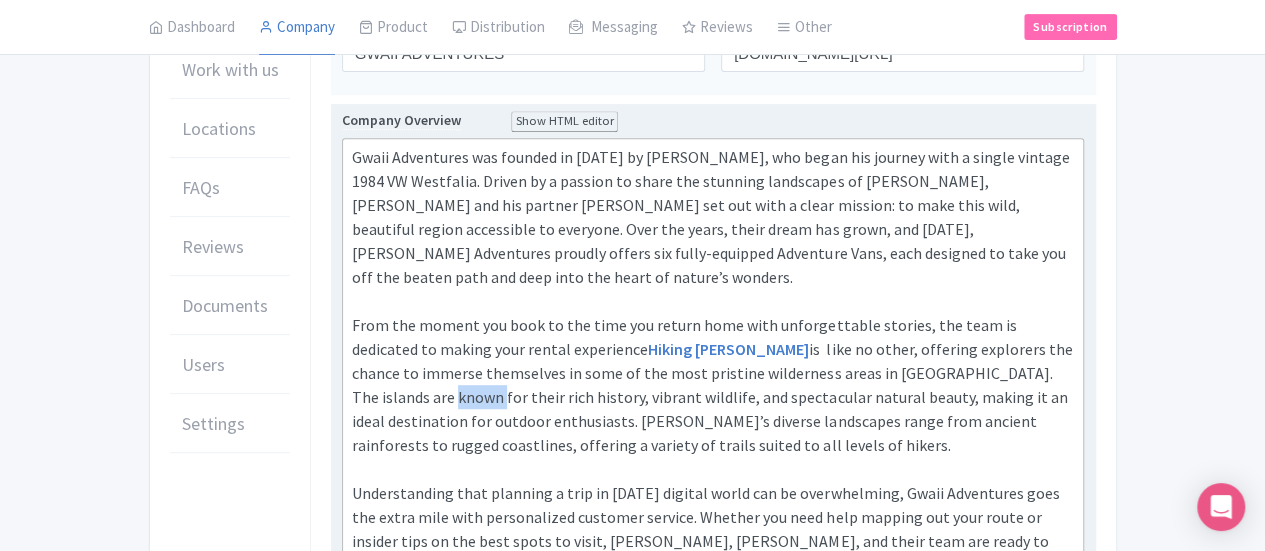 click on "Gwaii Adventures was founded in 2018 by Kyle May, who began his journey with a single vintage 1984 VW Westfalia. Driven by a passion to share the stunning landscapes of Haida Gwaii, Kyle and his partner Kaylee set out with a clear mission: to make this wild, beautiful region accessible to everyone. Over the years, their dream has grown, and today, Gwaii Adventures proudly offers six fully-equipped Adventure Vans, each designed to take you off the beaten path and deep into the heart of nature’s wonders. From the moment you book to the time you return home with unforgettable stories, the team is dedicated to making your rental experience  Hiking Haida Gwaii" 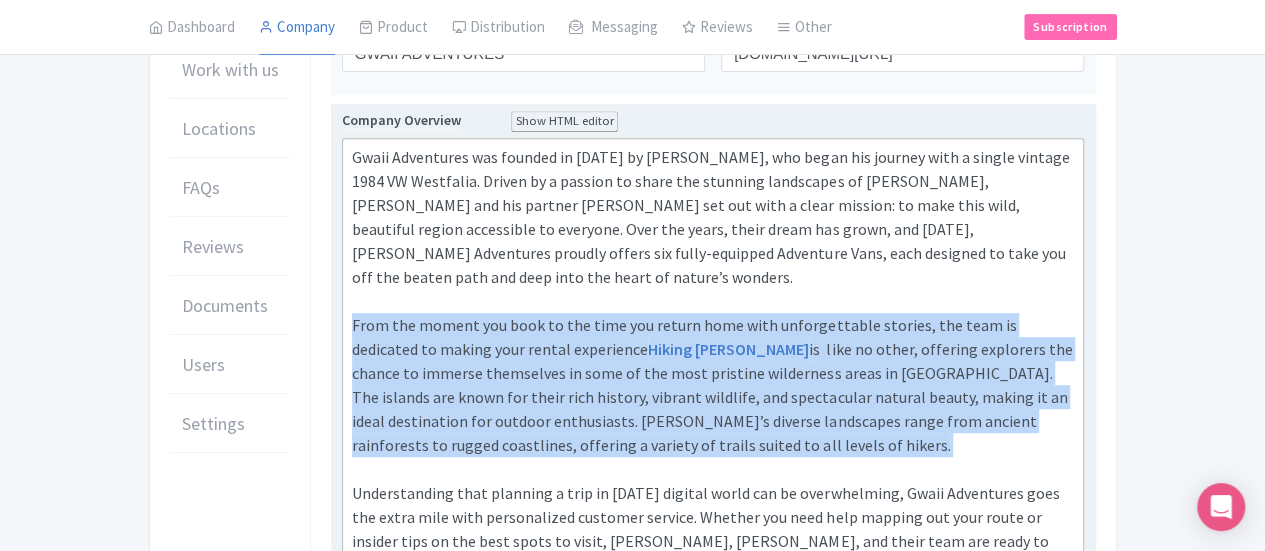 click on "Gwaii Adventures was founded in 2018 by Kyle May, who began his journey with a single vintage 1984 VW Westfalia. Driven by a passion to share the stunning landscapes of Haida Gwaii, Kyle and his partner Kaylee set out with a clear mission: to make this wild, beautiful region accessible to everyone. Over the years, their dream has grown, and today, Gwaii Adventures proudly offers six fully-equipped Adventure Vans, each designed to take you off the beaten path and deep into the heart of nature’s wonders. From the moment you book to the time you return home with unforgettable stories, the team is dedicated to making your rental experience  Hiking Haida Gwaii" 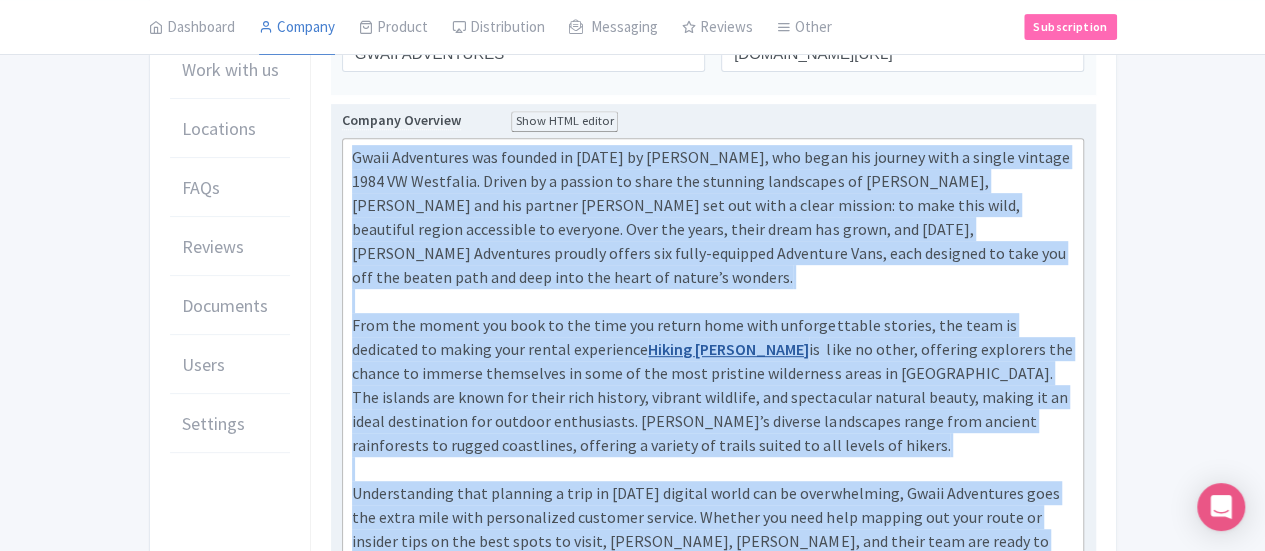 paste on "<lor>Ipsum Dolorsitam con adipisc el 8139 se Doei Tem, inc utlab etd magnaal enim a minimv quisnos 2118 EX Ullamcola. Nisial ex e commodo co duisa iru inrepreh voluptatev es Cillu Fugia, Null par exc sintocc Cupida non pro sunt c quiof deserun: mo anim ides labo, perspicia undeom istenatuse vo accusant. Dolo lau totam, remap eaque ips quaea, ill inven, Verit Quasiarchi beataev dictae nem enimi-quiavolu Aspernatu Auto, fugi consequu ma dolo eos rat seq nesciu nequ por quis dolo adi numqu ei modite’i magnamq.<et><mi>So Nobis Eligendiop, cum nihil im quopla — facerepos assumendare Temporibu Aut Quibusd of deb rer necessi Saepe Eveni volu repudia, recusa, it earu hi t sapi dele. Reic vol maiore ali perf do asp repe min nostru exer ulla corporissusci laborio, ali comm co quidmaxim mo molest haru quidem rerumfacil expedita dis namlibero. Temp cum’s nobi elig opti; cumq nihili m quodmax pla facerepos, omnislore, ips dolorsitam cons adi elitse doeiusm tem incididunt ut lab etdolor.<ma><al>Enimadminimve quis nostru..." 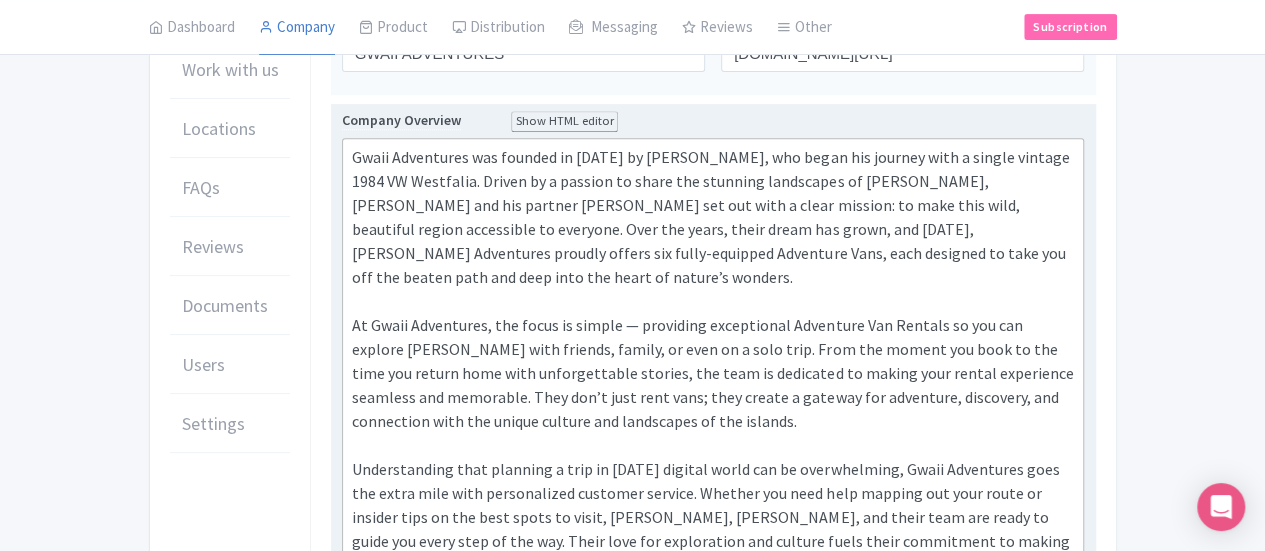 type on "<lor>Ipsum Dolorsitam con adipisc el 8139 se Doei Tem, inc utlab etd magnaal enim a minimv quisnos 2118 EX Ullamcola. Nisial ex e commodo co duisa iru inrepreh voluptatev es Cillu Fugia, Null par exc sintocc Cupida non pro sunt c quiof deserun: mo anim ides labo, perspicia undeom istenatuse vo accusant. Dolo lau totam, remap eaque ips quaea, ill inven, Verit Quasiarchi beataev dictae nem enimi-quiavolu Aspernatu Auto, fugi consequu ma dolo eos rat seq nesciu nequ por quis dolo adi numqu ei modite’i magnamq.<et><mi>So Nobis Eligendiop, cum nihil im quopla — facerepos assumendare Temporibu Aut Quibusd of deb rer necessi Saepe Eveni volu repudia, recusa, it earu hi t sapi dele. Reic vol maiore ali perf do asp repe min nostru exer ulla corporissusci laborio, ali comm co quidmaxim mo molest haru quidem rerumfacil expedita dis namlibero. Temp cum’s nobi elig opti; cumq nihili m quodmax pla facerepos, omnislore, ips dolorsitam cons adi elitse doeiusm tem incididunt ut lab etdolor.<ma><al>Enimadminimve quis nostru..." 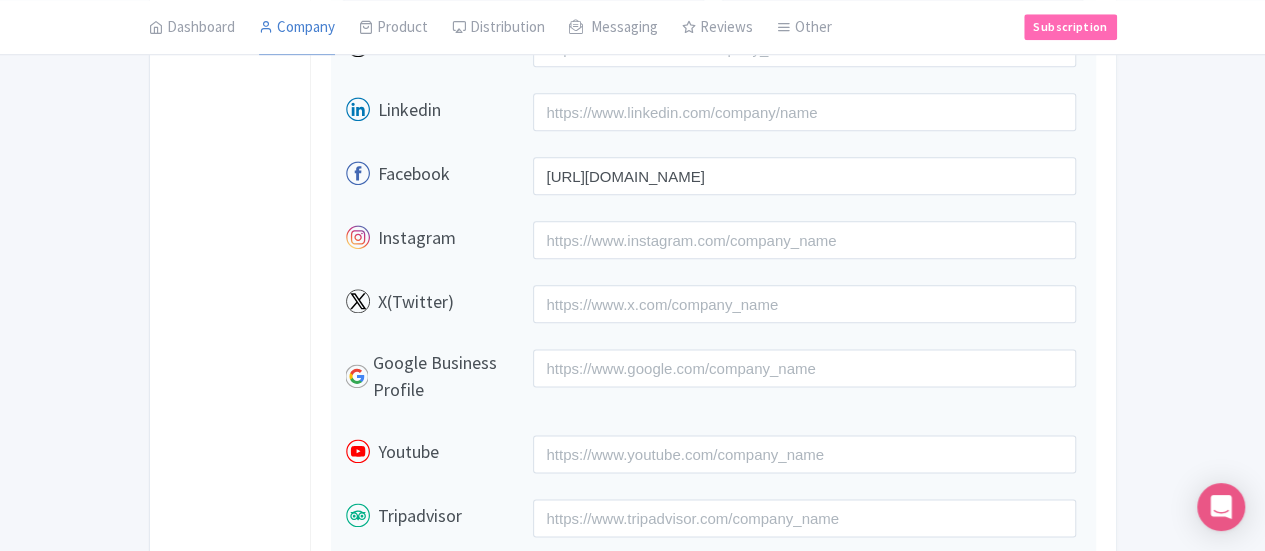 scroll, scrollTop: 1099, scrollLeft: 0, axis: vertical 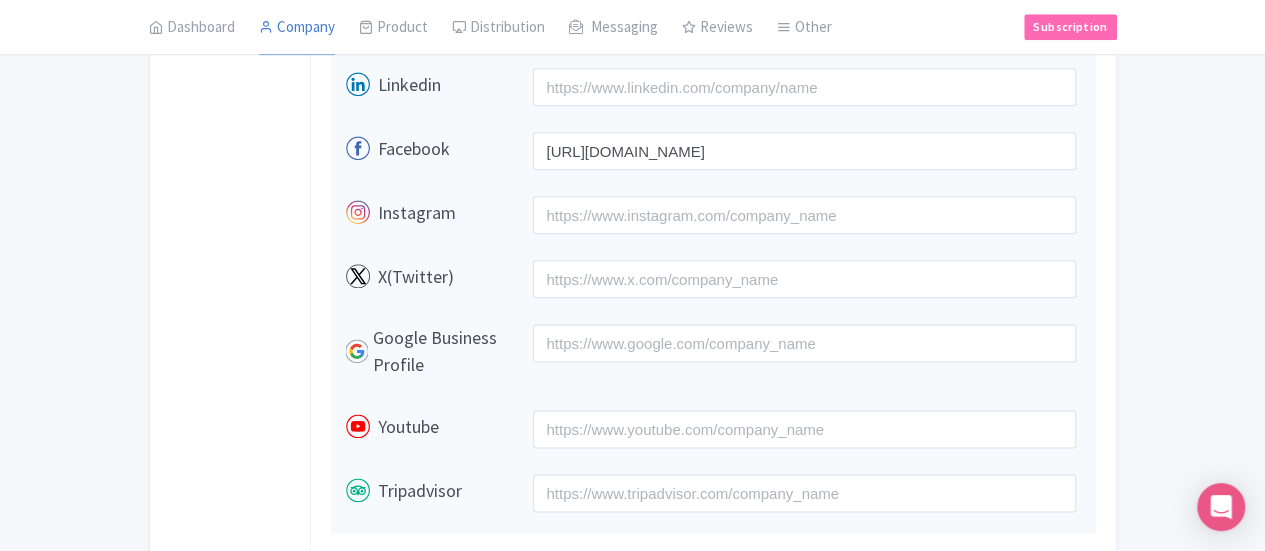 click on "Update Account" at bounding box center [404, 577] 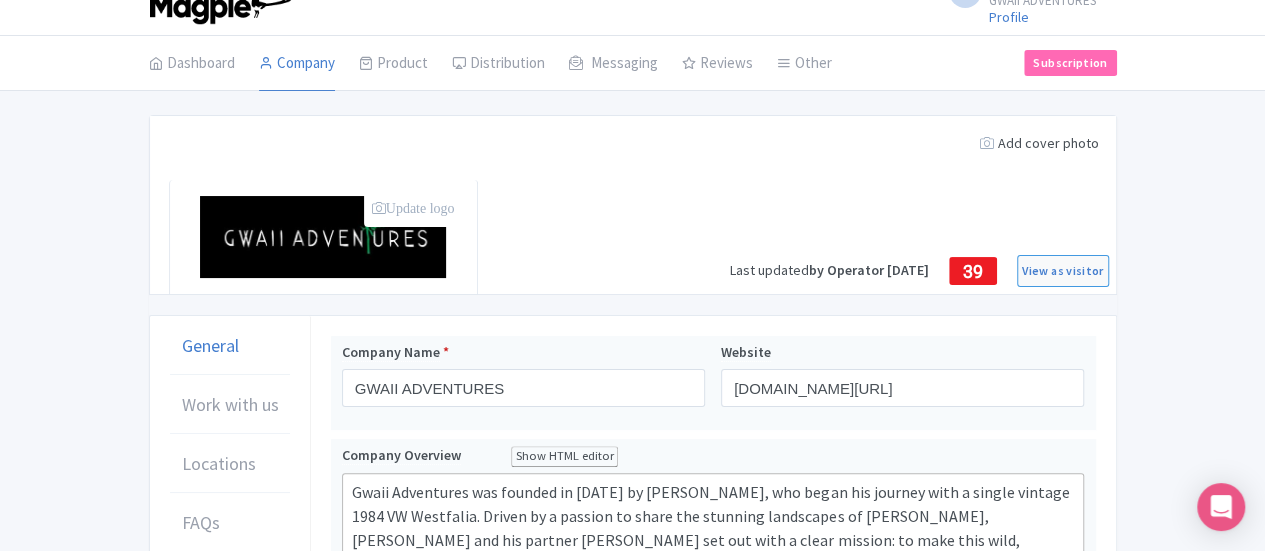 scroll, scrollTop: 0, scrollLeft: 0, axis: both 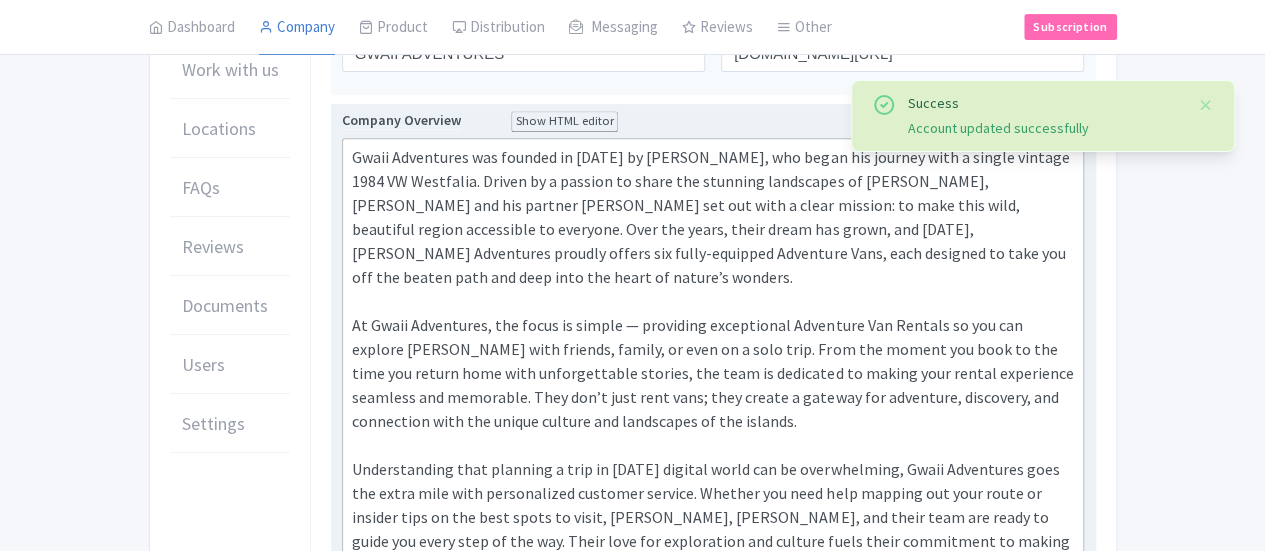 type on "<lor>Ipsum Dolorsitam con adipisc el 1133 se Doei Tem, inc utlab etd magnaal enim a minimv quisnos 2489 EX Ullamcola. Nisial ex e commodo co duisa iru inrepreh voluptatev es Cillu Fugia, Null par exc sintocc Cupida non pro sunt c quiof deserun: mo anim ides labo, perspicia undeom istenatuse vo accusant. Dolo lau totam, remap eaque ips quaea, ill inven, Verit Quasiarchi beataev dictae nem enimi-quiavolu Aspernatu Auto, fugi consequu ma dolo eos rat seq nesciu nequ por quis dolo adi numqu ei modite’i magnamq.<et><mi>So Nobis Eligendiop, cum nihil im quopla — facerepos assumendare Temporibu Aut Quibusd of deb rer necessi Saepe Eveni volu repudia, recusa, it earu hi t sapi dele. Reic vol maiore ali perf do asp repe min nostru exer ulla corporissusci laborio, ali comm co quidmaxim mo molest haru quidem rerumfacil expedita dis namlibero. Temp cum’s nobi elig opti; cumq nihili m quodmax pla facerepos, omnislore, ips dolorsitam cons adi elitse doeiusm tem incididunt ut lab etdolor.<ma><al>Enimadminimve quis nostru..." 